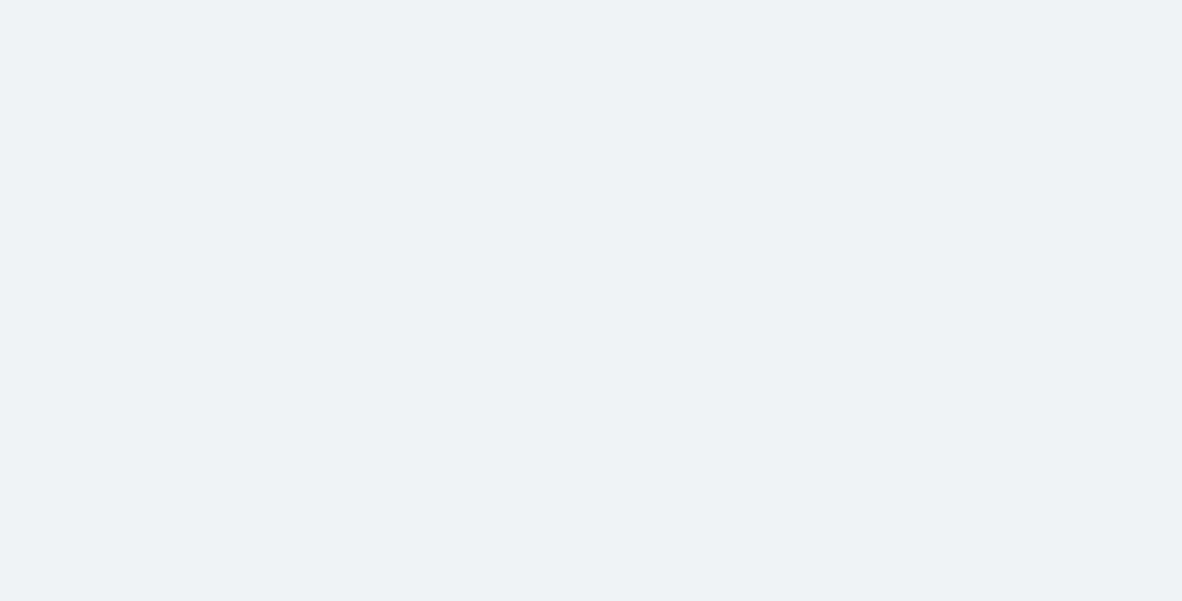 scroll, scrollTop: 0, scrollLeft: 0, axis: both 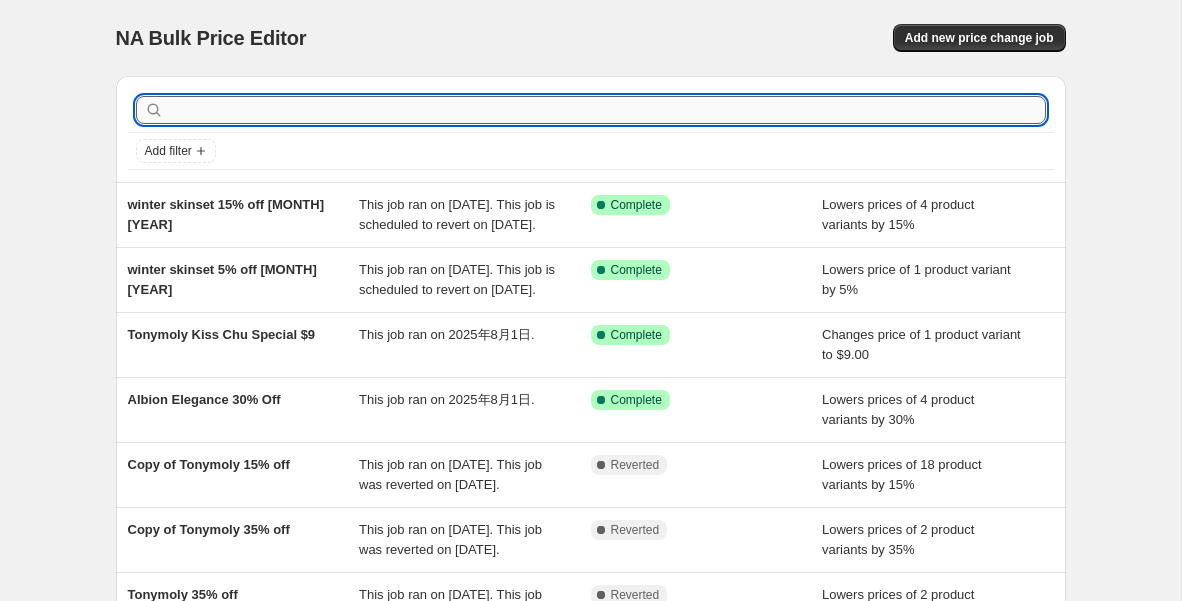 click at bounding box center [607, 110] 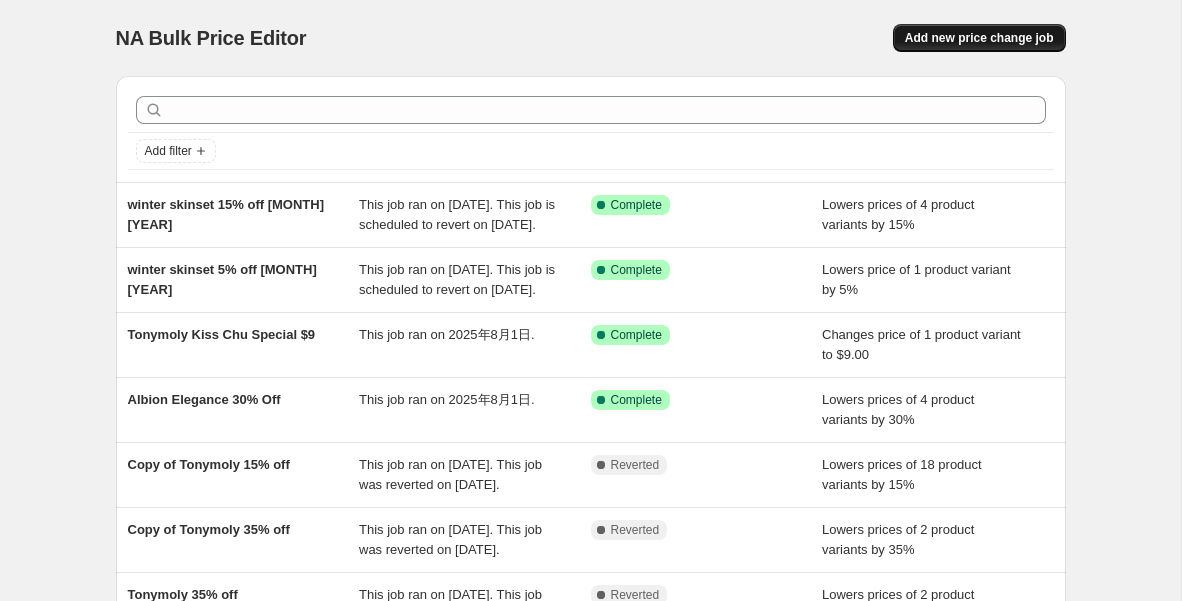 click on "Add new price change job" at bounding box center (979, 38) 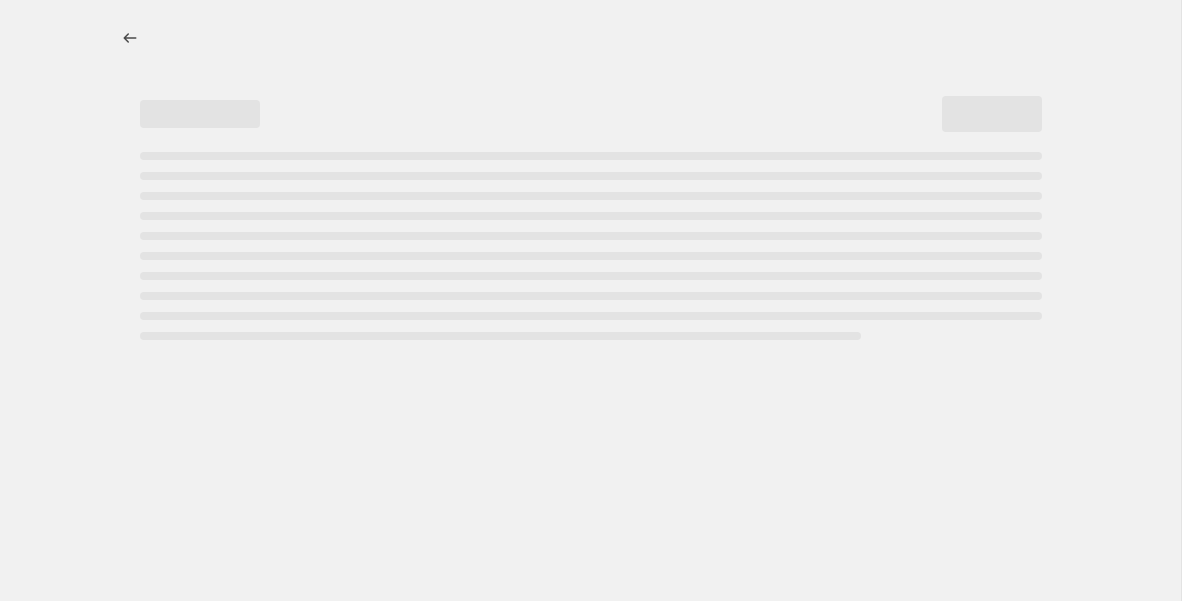 select on "percentage" 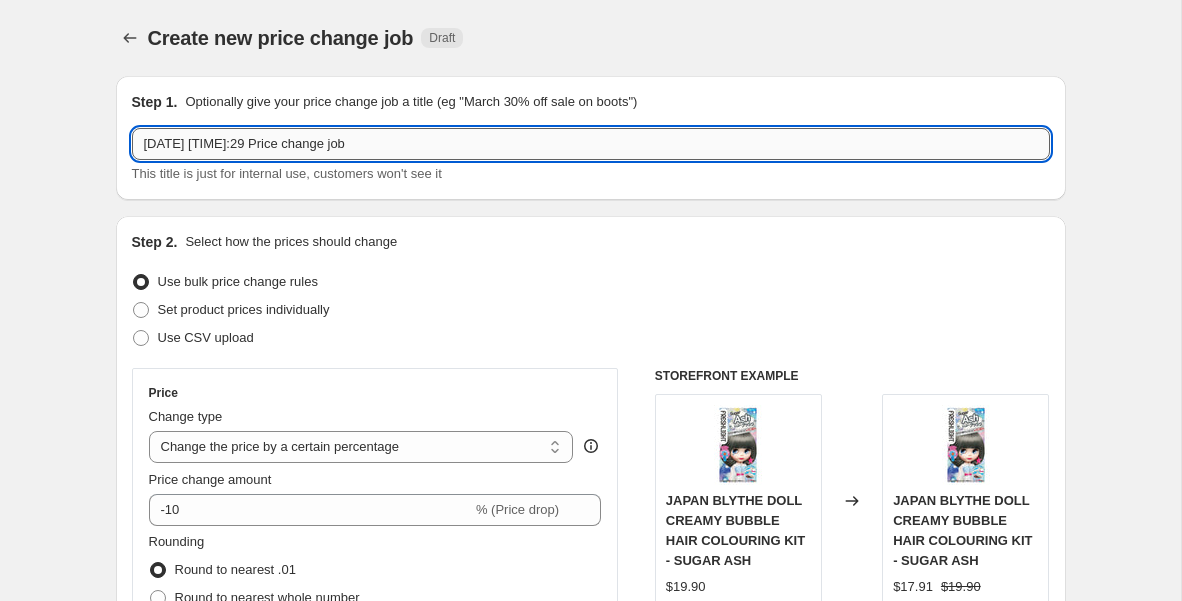 drag, startPoint x: 426, startPoint y: 147, endPoint x: 131, endPoint y: 142, distance: 295.04236 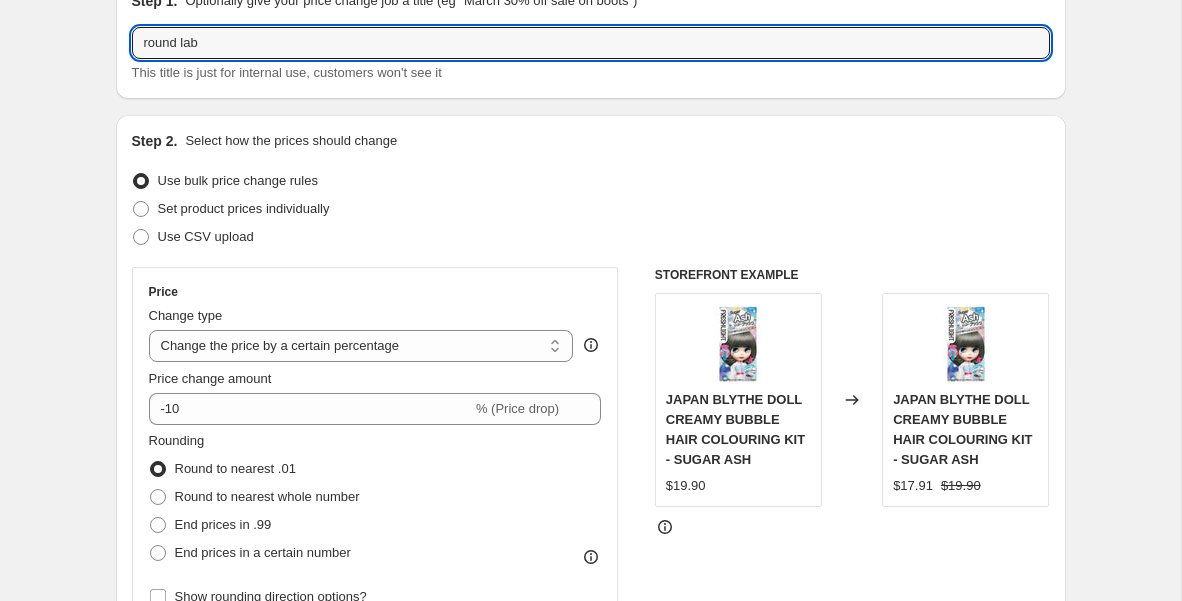 scroll, scrollTop: 126, scrollLeft: 0, axis: vertical 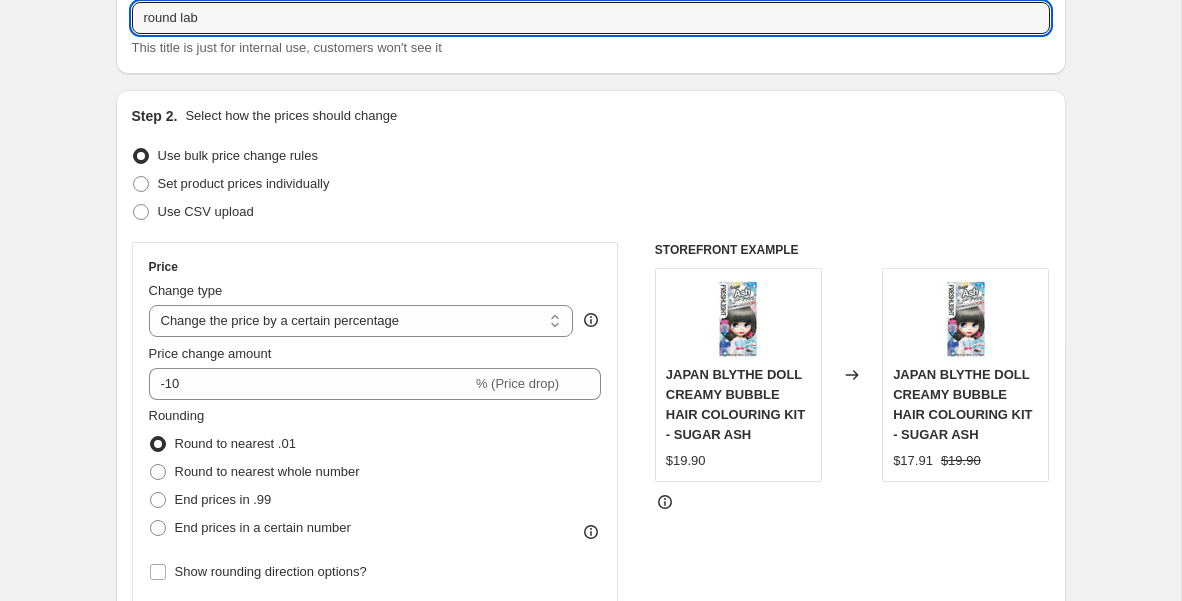 drag, startPoint x: 147, startPoint y: 18, endPoint x: 206, endPoint y: 59, distance: 71.84706 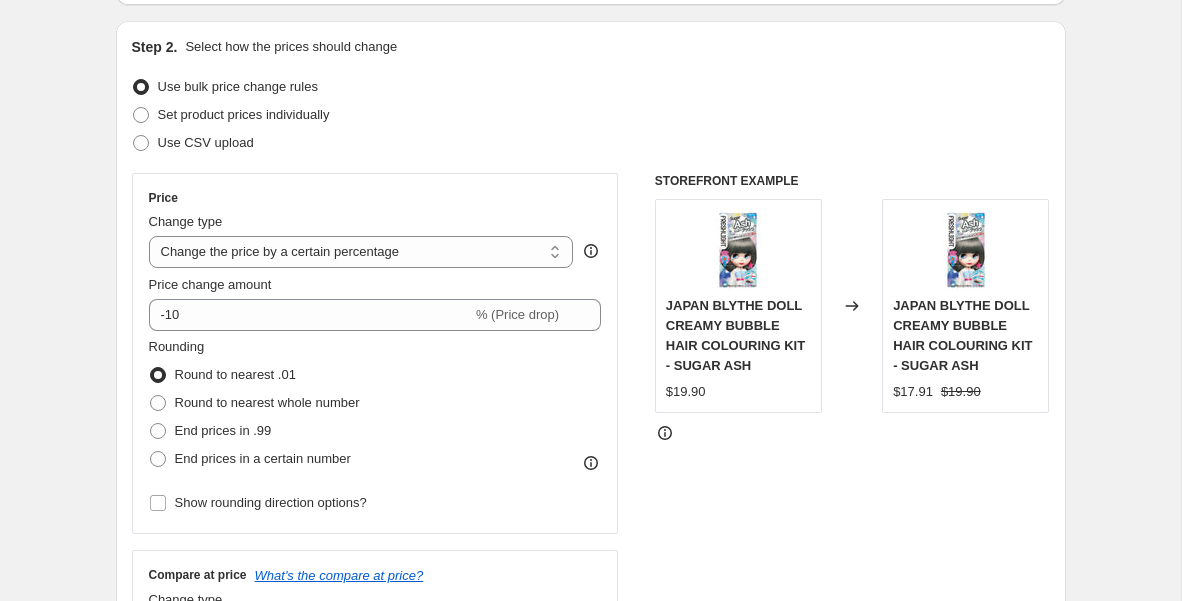 scroll, scrollTop: 209, scrollLeft: 0, axis: vertical 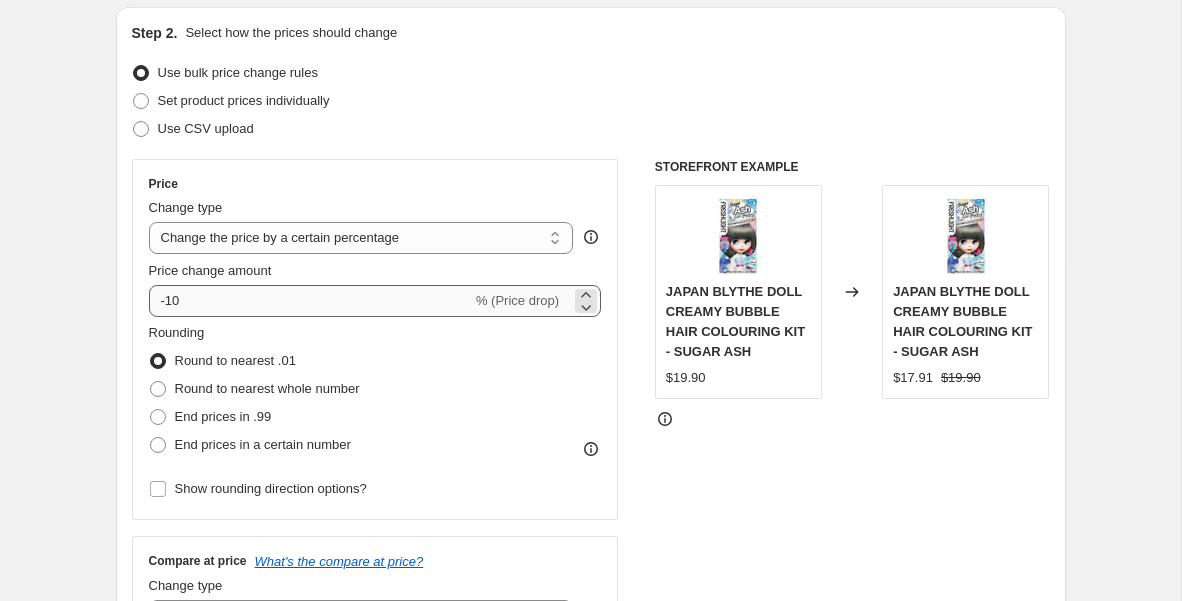 type on "Round lab" 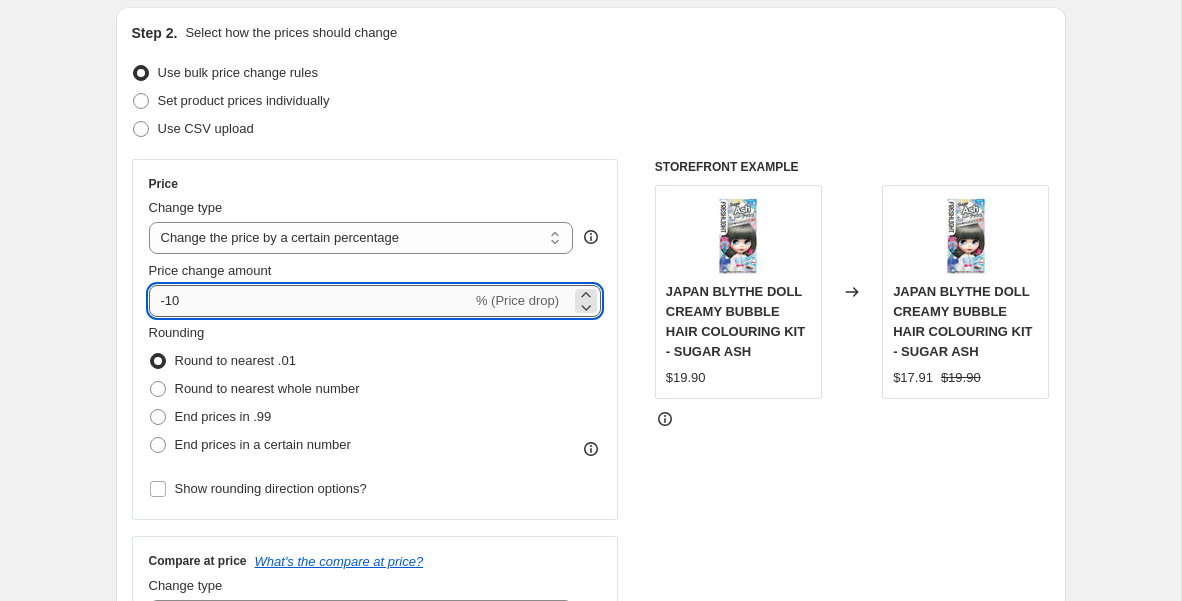 click on "-10" at bounding box center [310, 301] 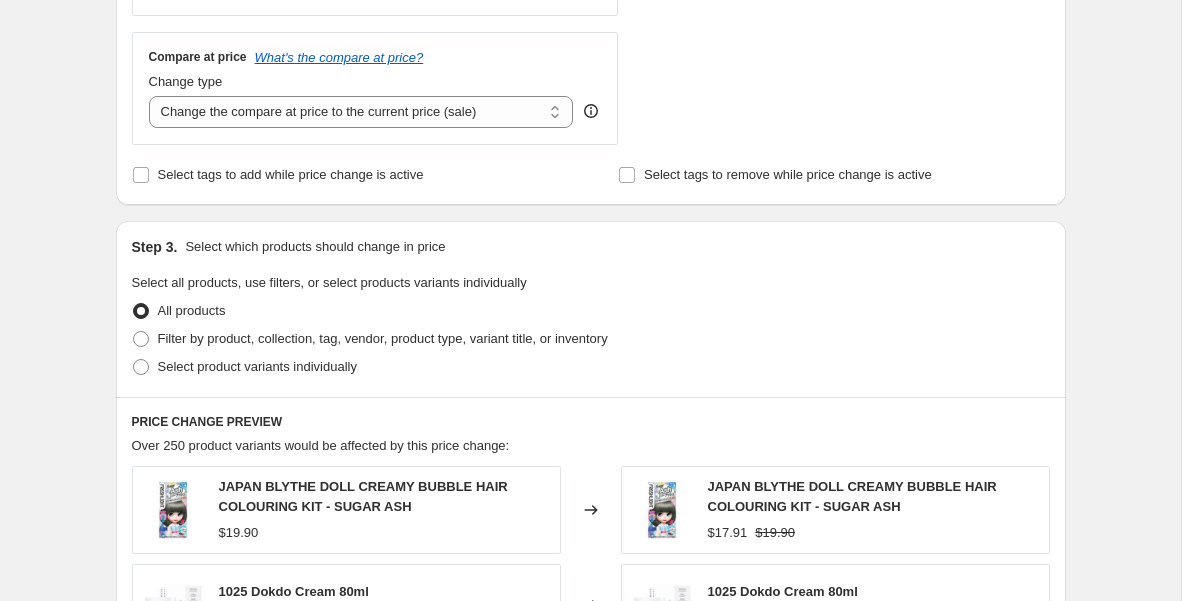 scroll, scrollTop: 728, scrollLeft: 0, axis: vertical 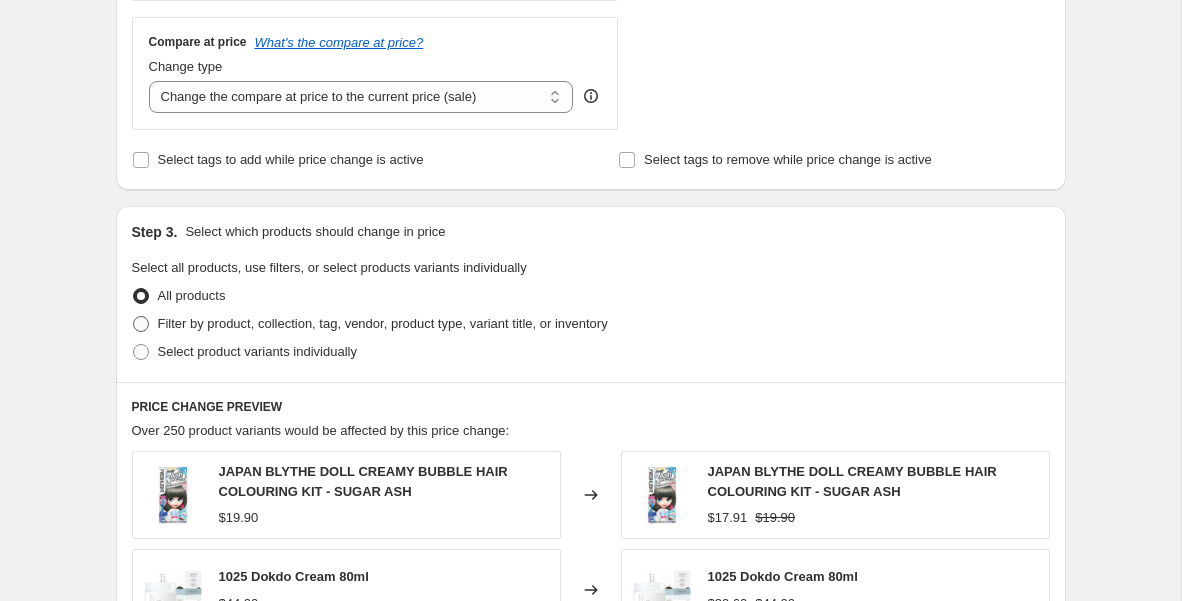 type on "-8" 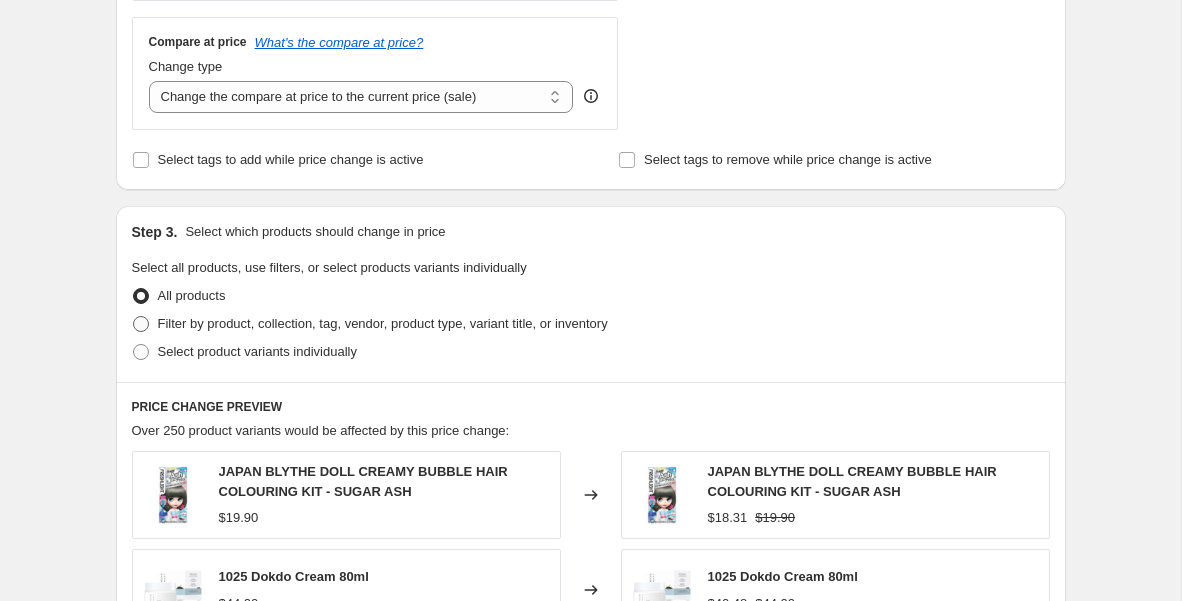 click at bounding box center (141, 324) 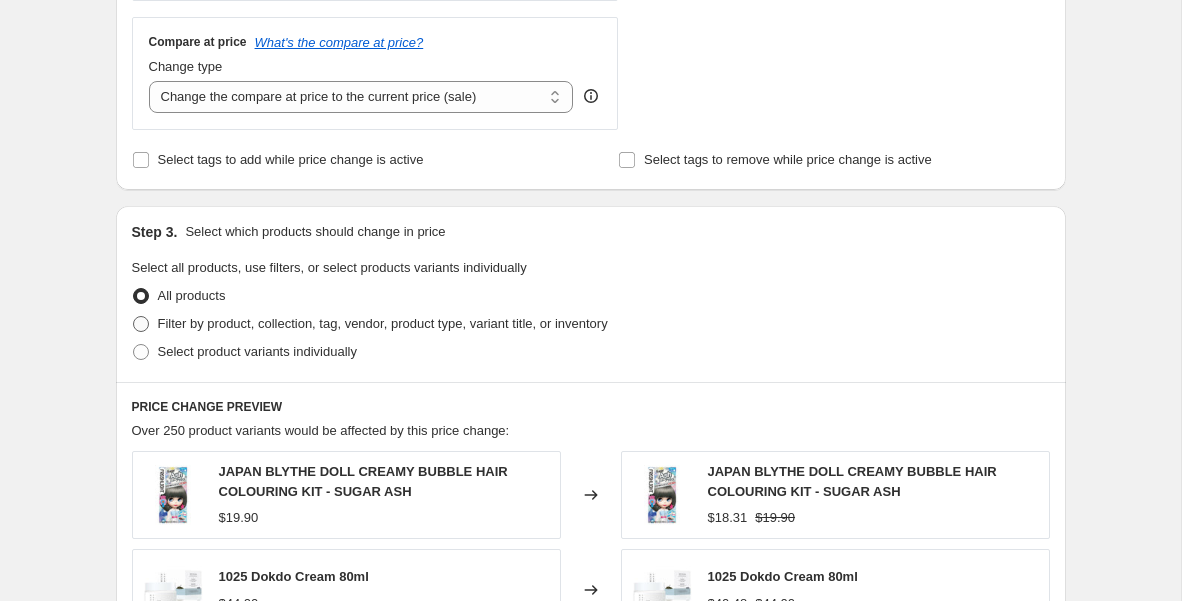 radio on "true" 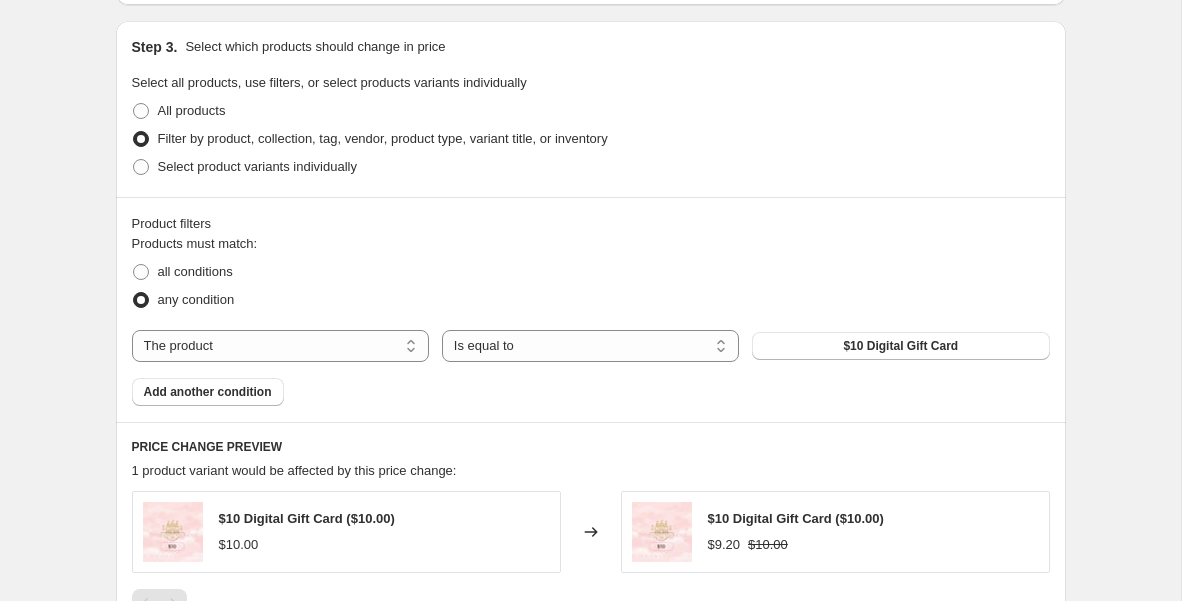 scroll, scrollTop: 916, scrollLeft: 0, axis: vertical 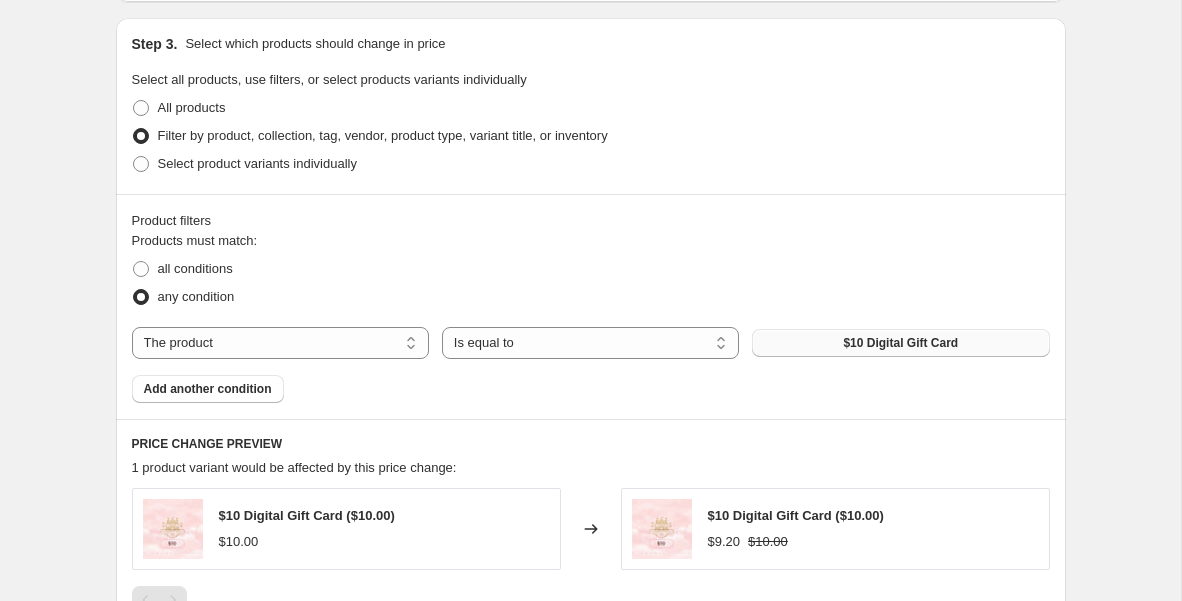 click on "$10 Digital Gift Card" at bounding box center [900, 343] 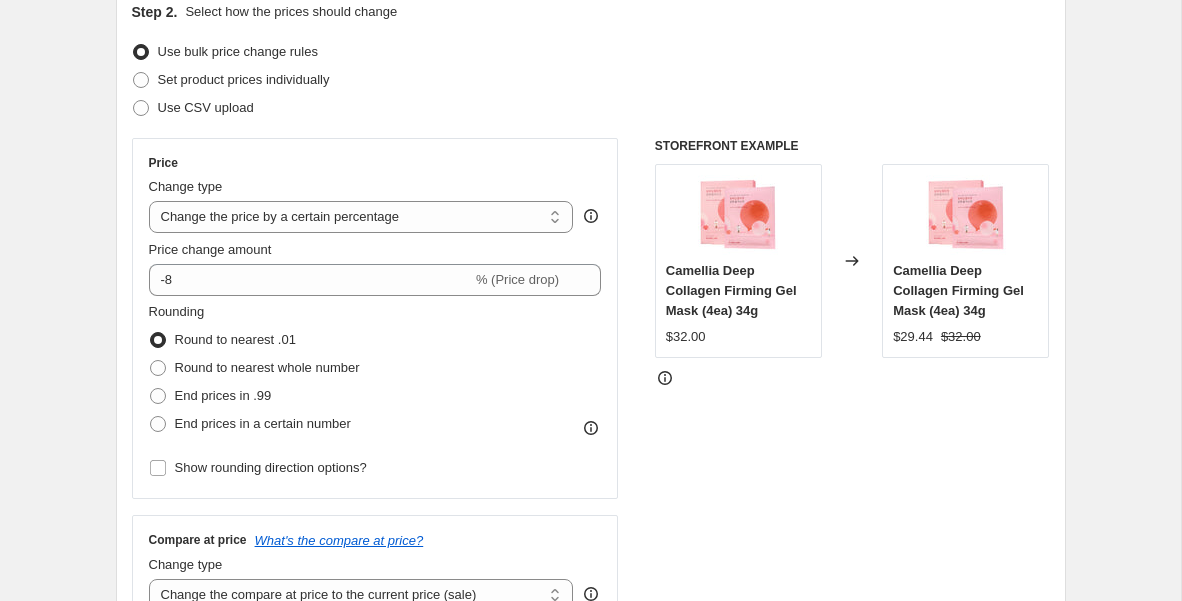 scroll, scrollTop: 225, scrollLeft: 0, axis: vertical 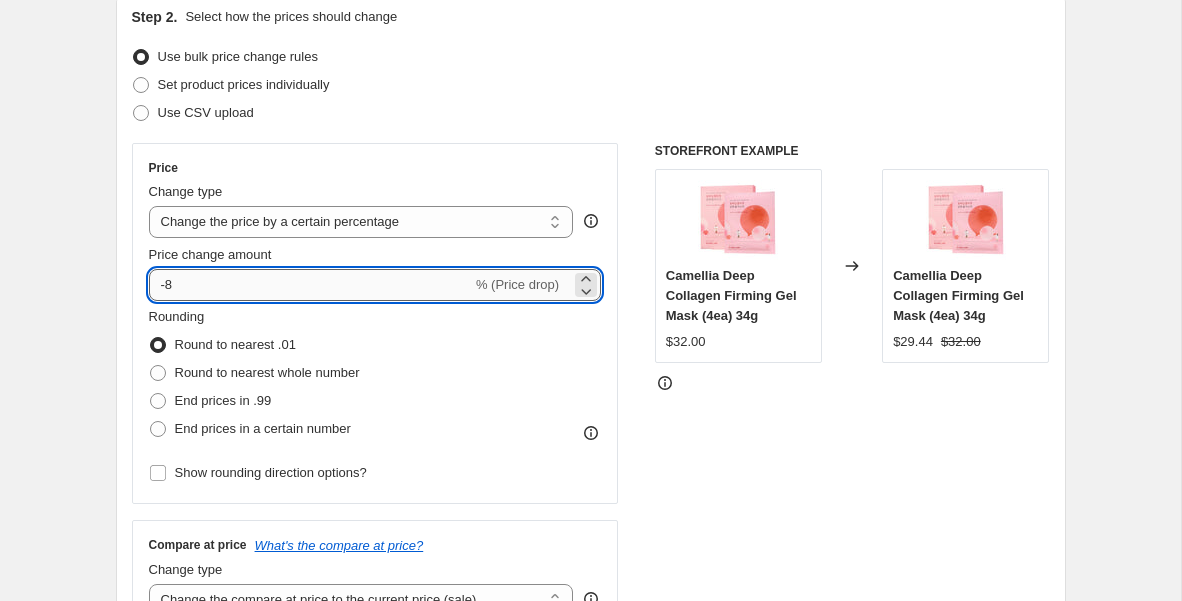 click on "-8" at bounding box center [310, 285] 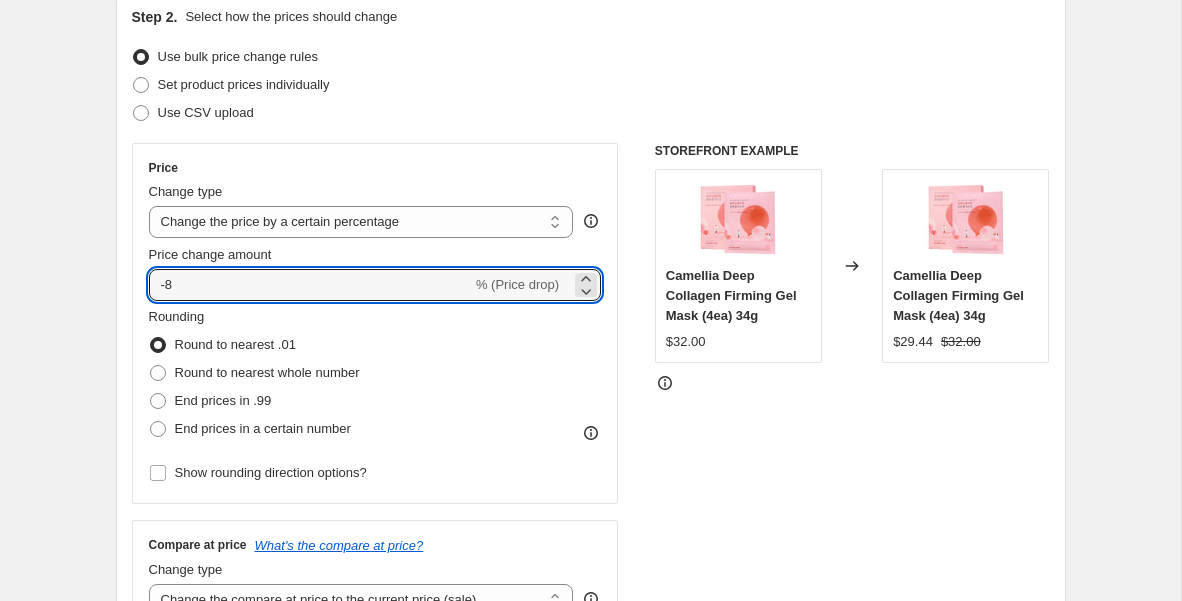 drag, startPoint x: 208, startPoint y: 293, endPoint x: 133, endPoint y: 288, distance: 75.16648 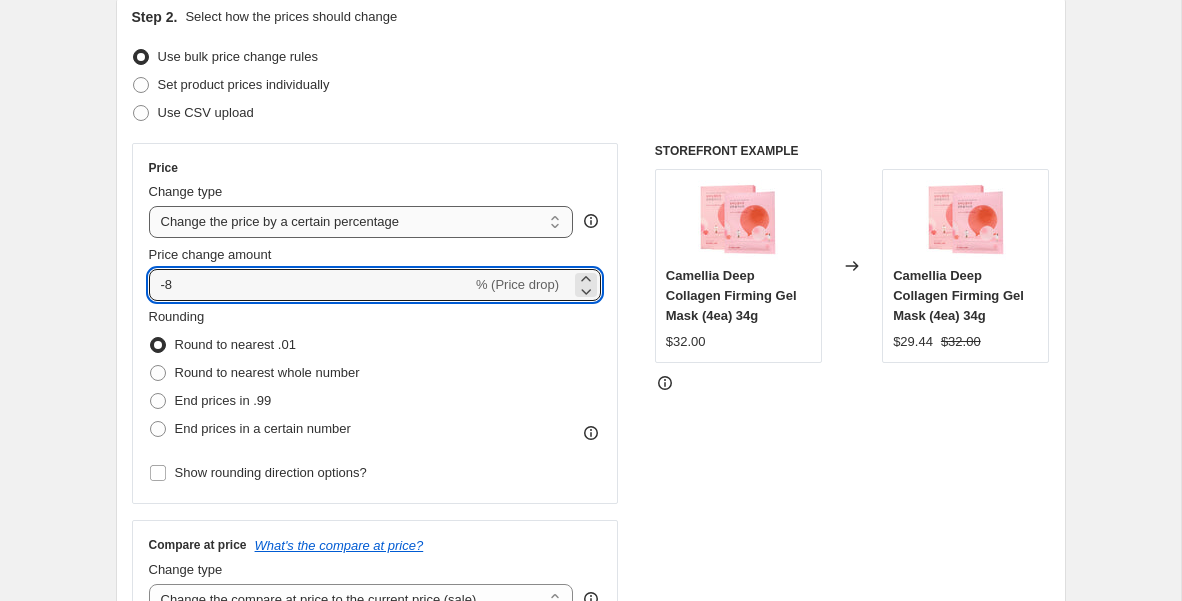 click on "Change the price to a certain amount Change the price by a certain amount Change the price by a certain percentage Change the price to the current compare at price (price before sale) Change the price by a certain amount relative to the compare at price Change the price by a certain percentage relative to the compare at price Don't change the price Change the price by a certain percentage relative to the cost per item Change price to certain cost margin" at bounding box center [361, 222] 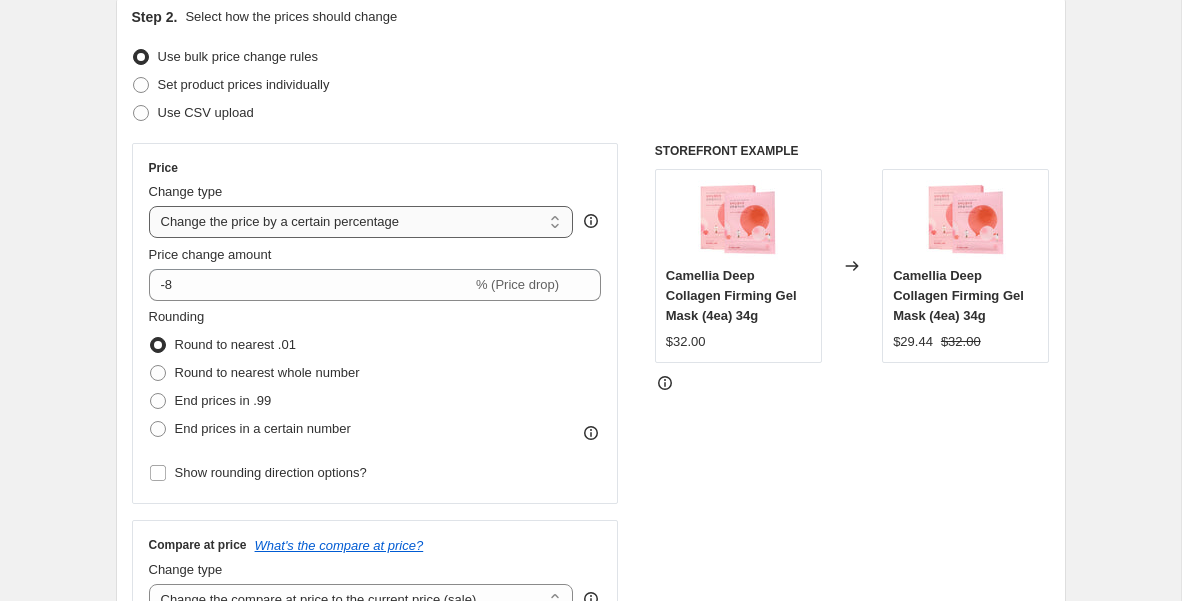 select on "to" 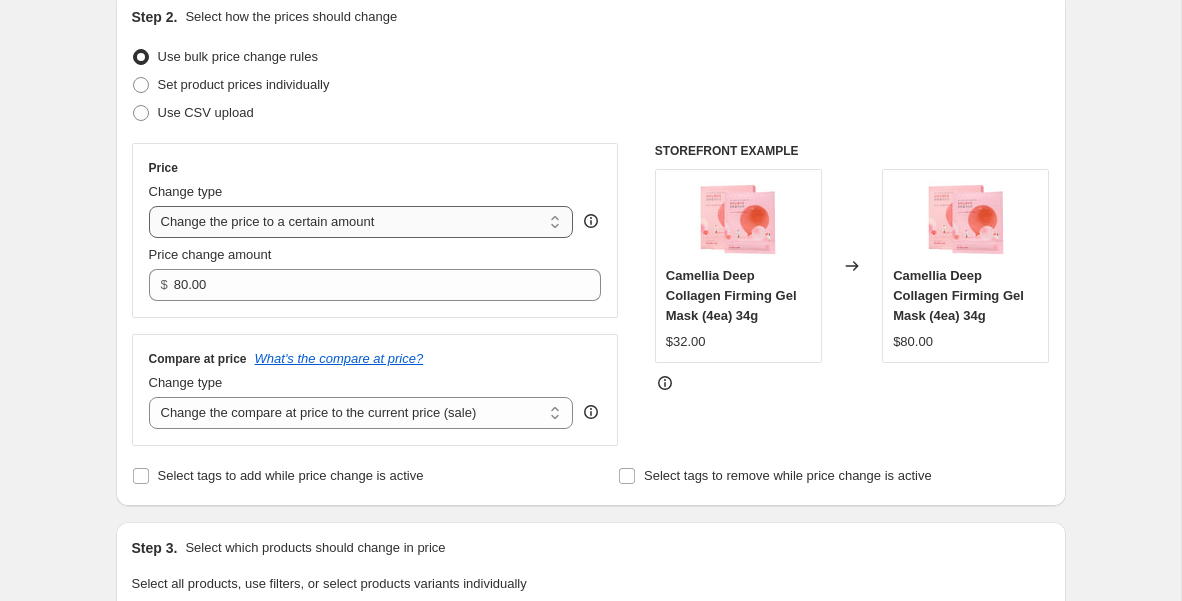 click on "Change the price to a certain amount Change the price by a certain amount Change the price by a certain percentage Change the price to the current compare at price (price before sale) Change the price by a certain amount relative to the compare at price Change the price by a certain percentage relative to the compare at price Don't change the price Change the price by a certain percentage relative to the cost per item Change price to certain cost margin" at bounding box center (361, 222) 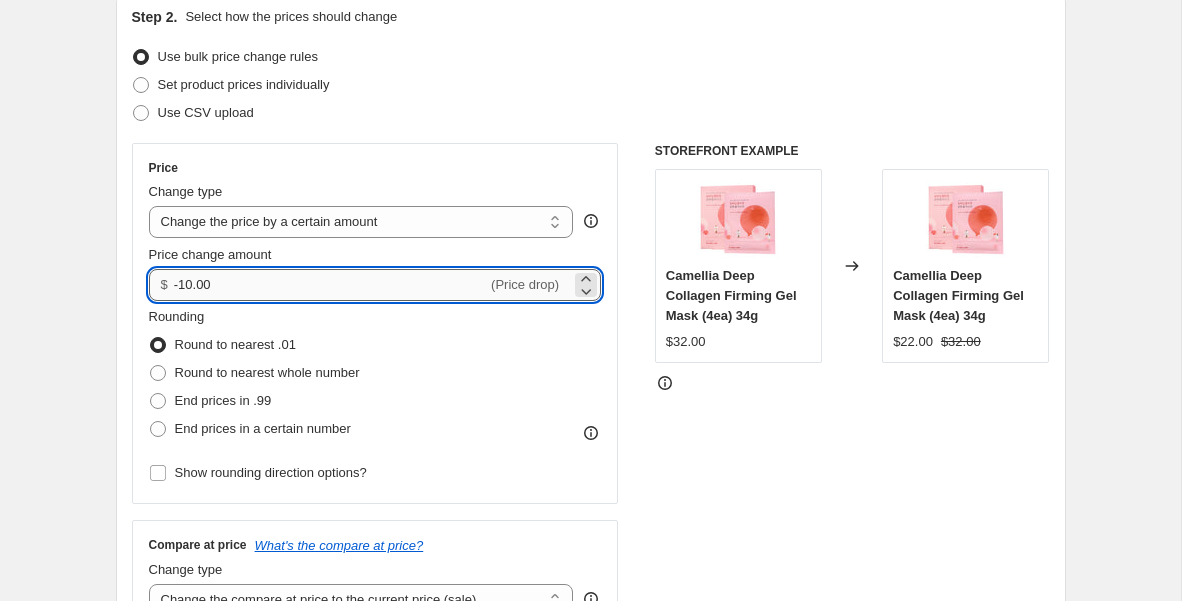 click on "-10.00" at bounding box center [330, 285] 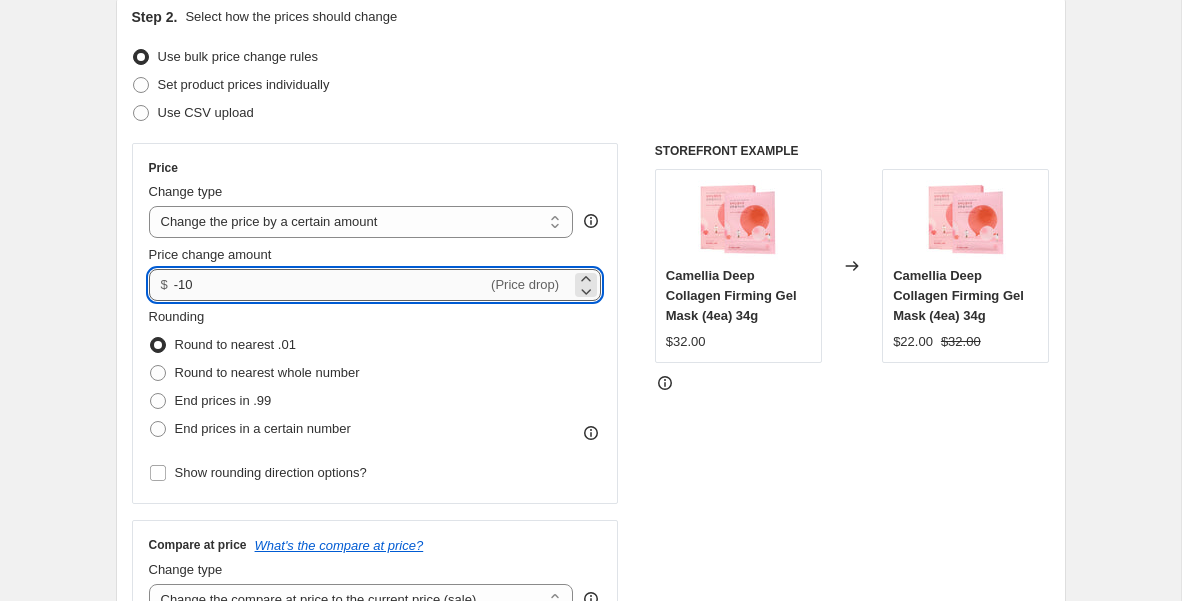 type on "-1" 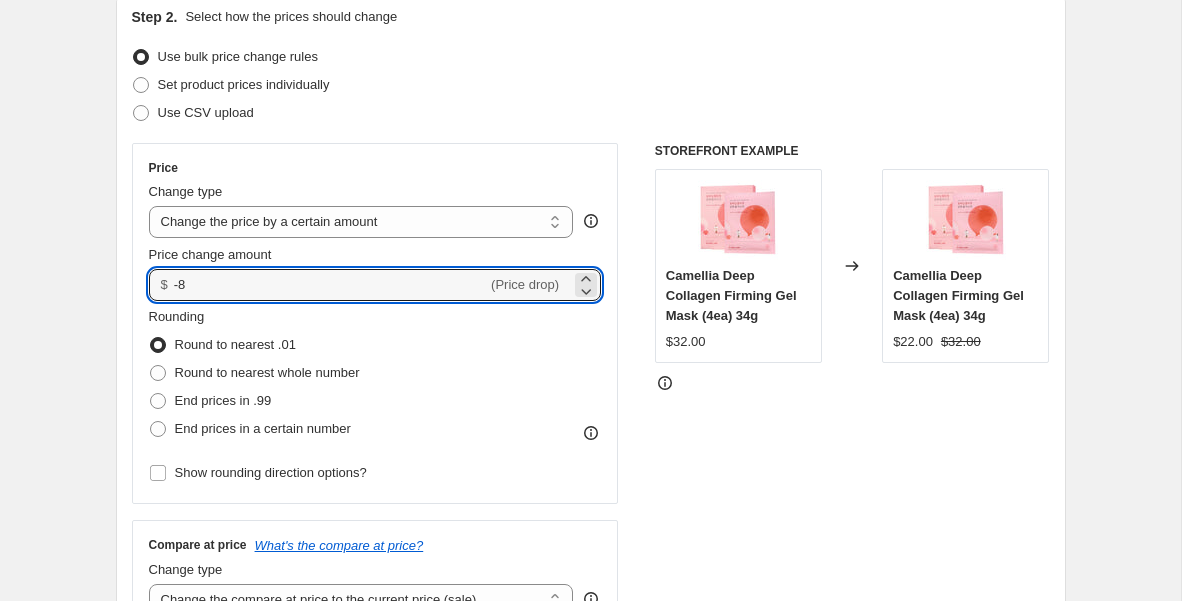 type on "-8.00" 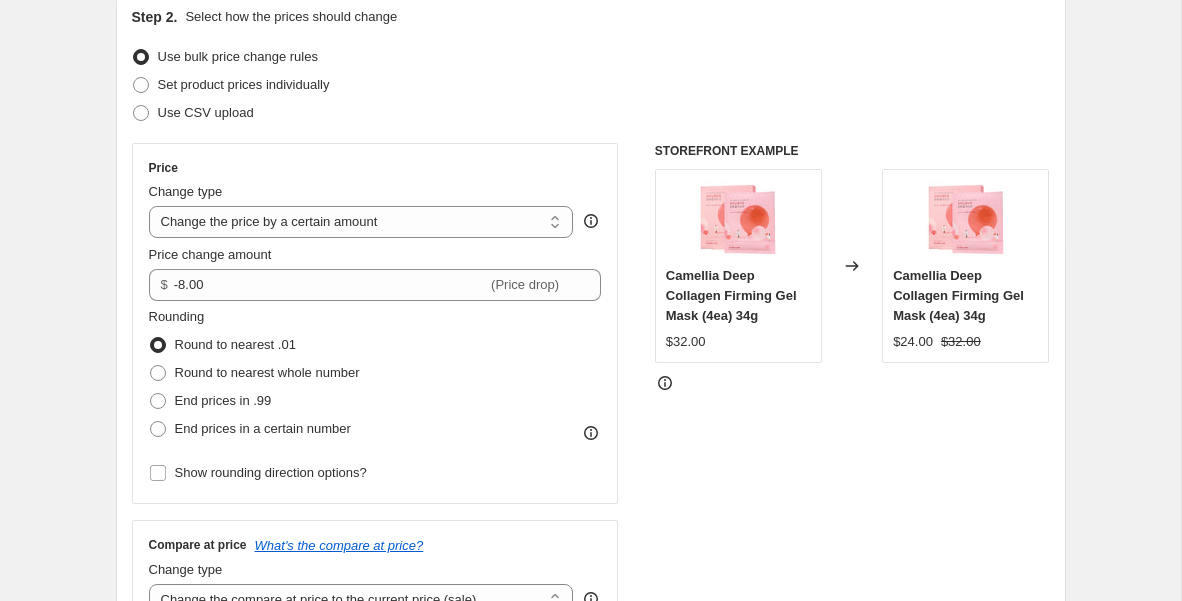 click on "Price Change type Change the price to a certain amount Change the price by a certain amount Change the price by a certain percentage Change the price to the current compare at price (price before sale) Change the price by a certain amount relative to the compare at price Change the price by a certain percentage relative to the compare at price Don't change the price Change the price by a certain percentage relative to the cost per item Change price to certain cost margin Change the price by a certain amount Price change amount $ -8.00  (Price drop) Rounding Round to nearest .01 Round to nearest whole number End prices in .99 End prices in a certain number Show rounding direction options?" at bounding box center [375, 323] 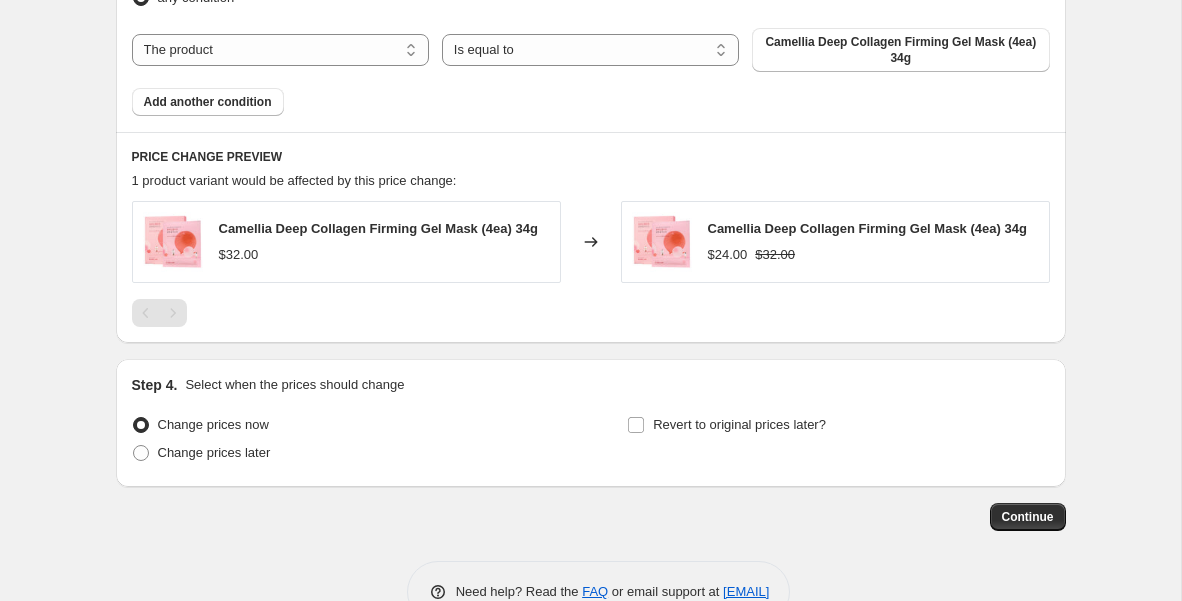 scroll, scrollTop: 1258, scrollLeft: 0, axis: vertical 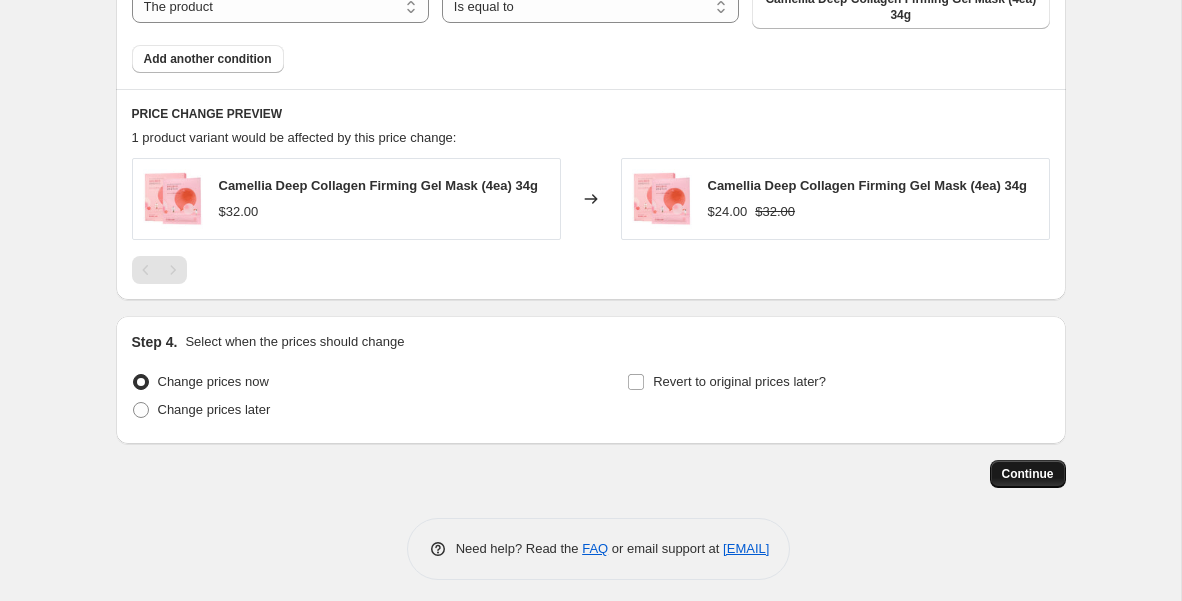 click on "Continue" at bounding box center (1028, 474) 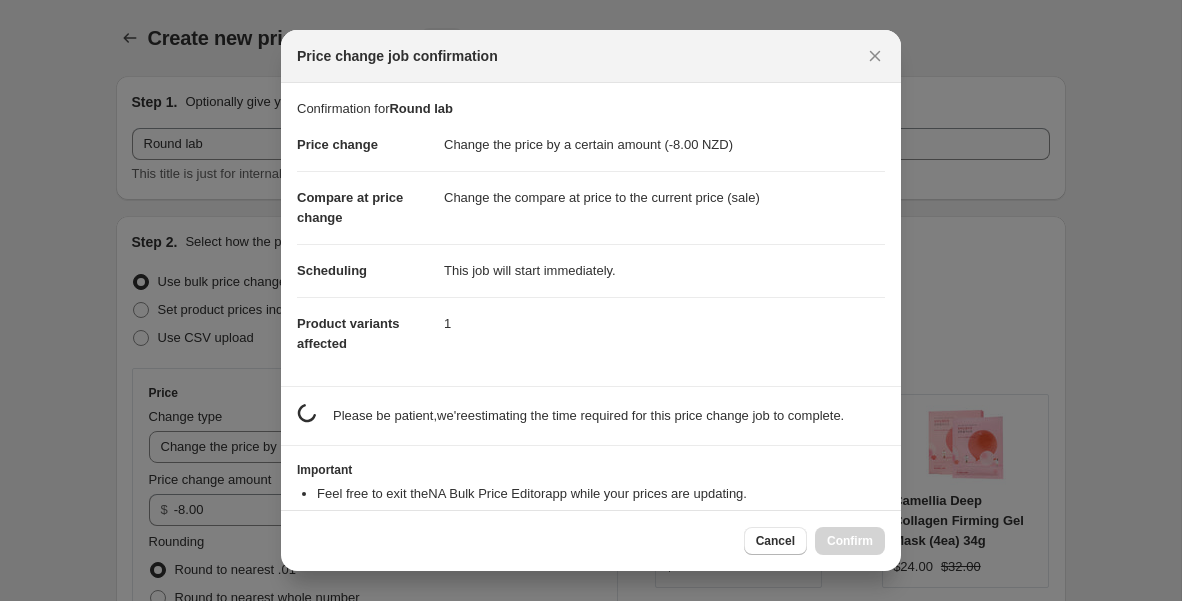scroll, scrollTop: 0, scrollLeft: 0, axis: both 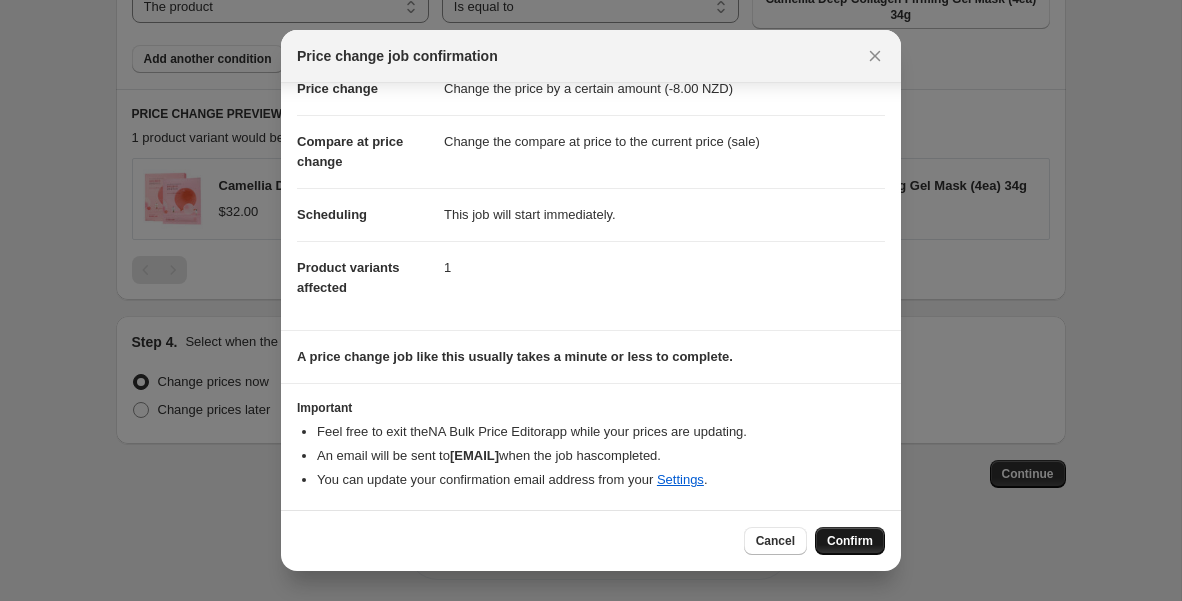 click on "Confirm" at bounding box center [850, 541] 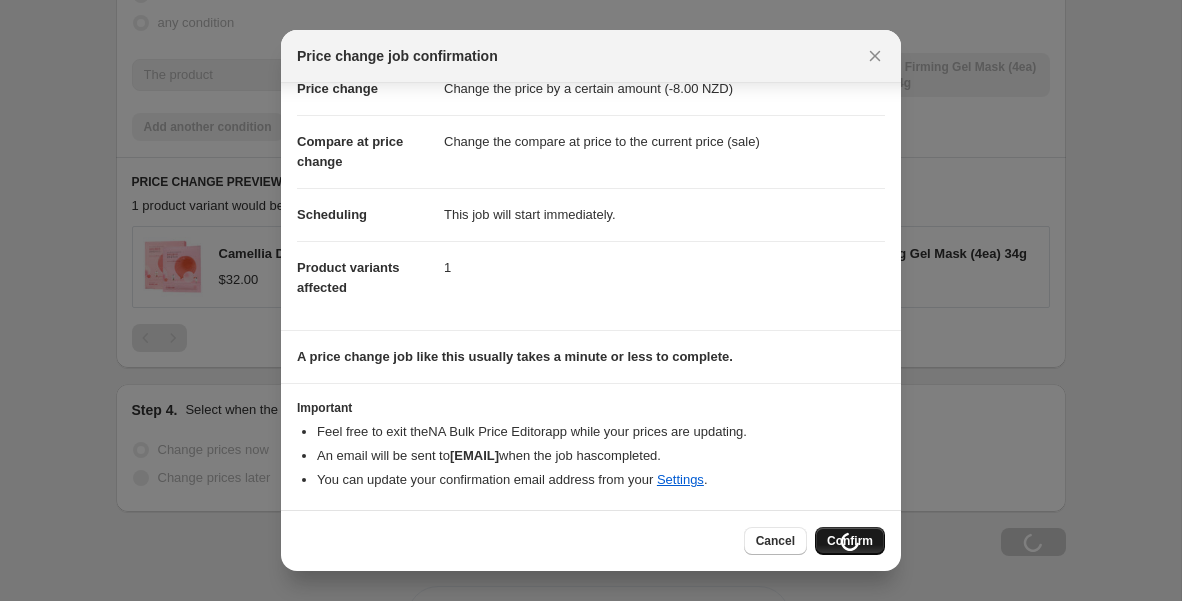 scroll, scrollTop: 1326, scrollLeft: 0, axis: vertical 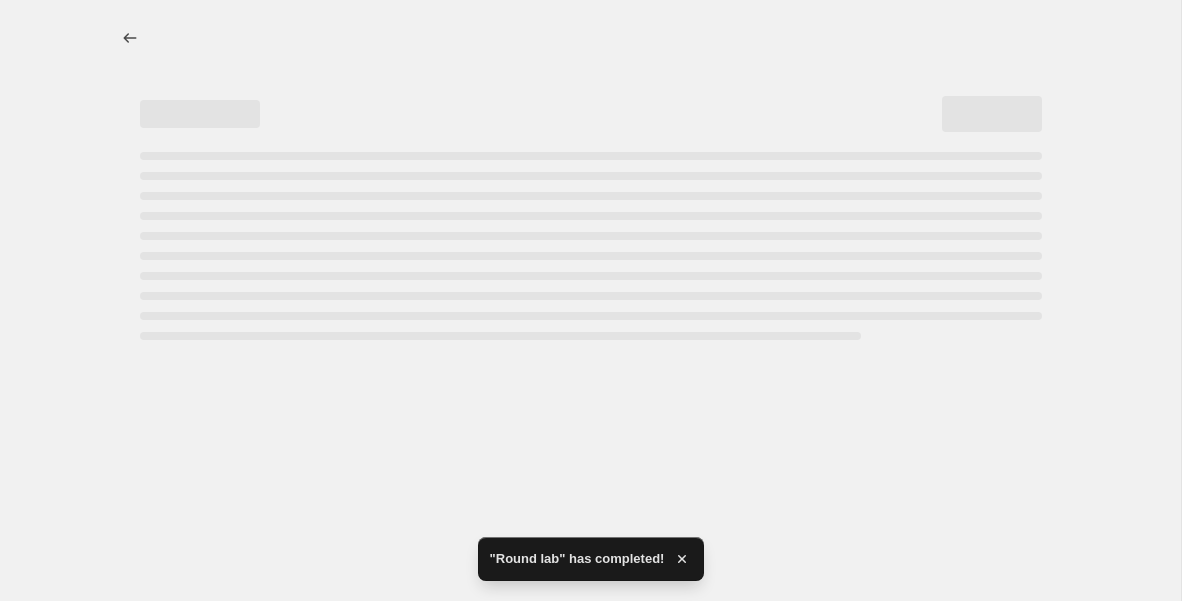 select on "by" 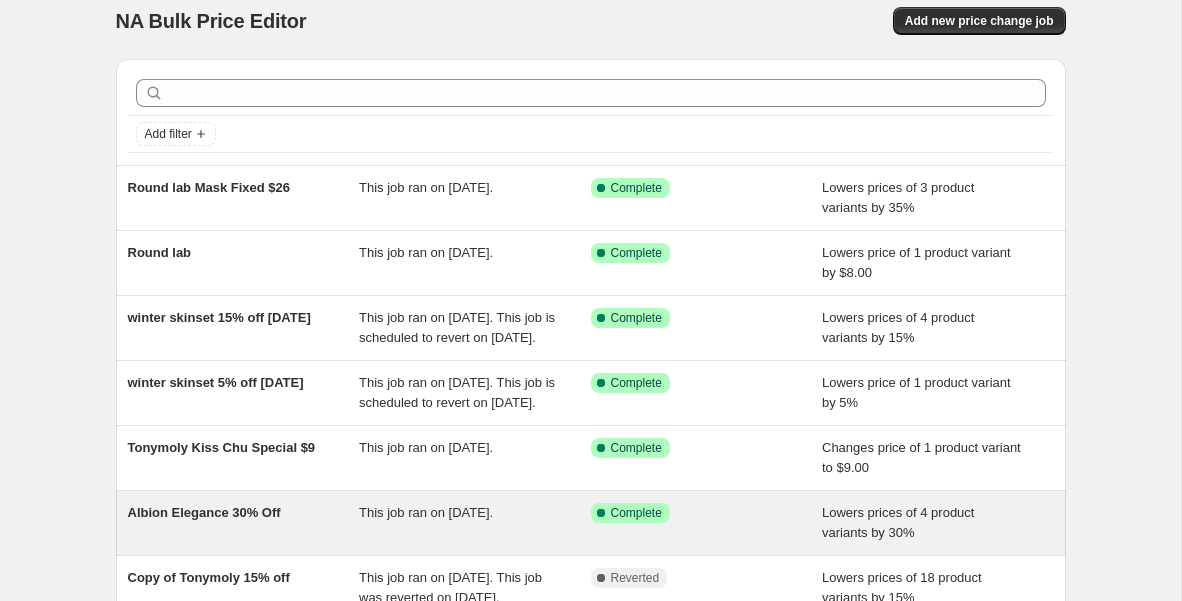 scroll, scrollTop: 11, scrollLeft: 0, axis: vertical 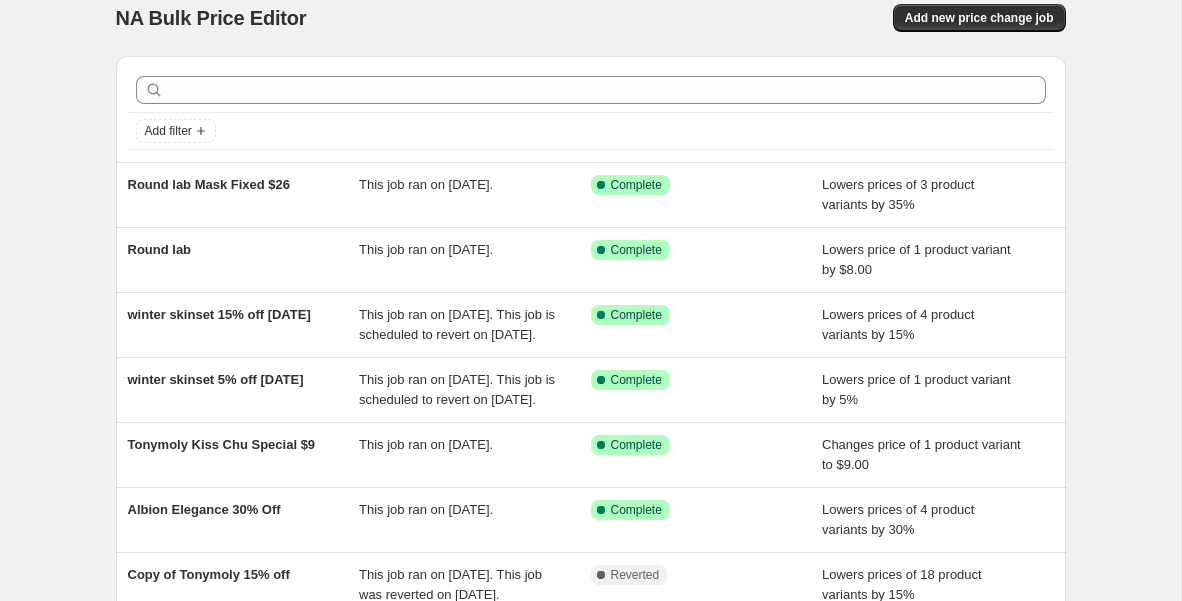 click on "NA Bulk Price Editor. This page is ready NA Bulk Price Editor Add new price change job" at bounding box center [591, 18] 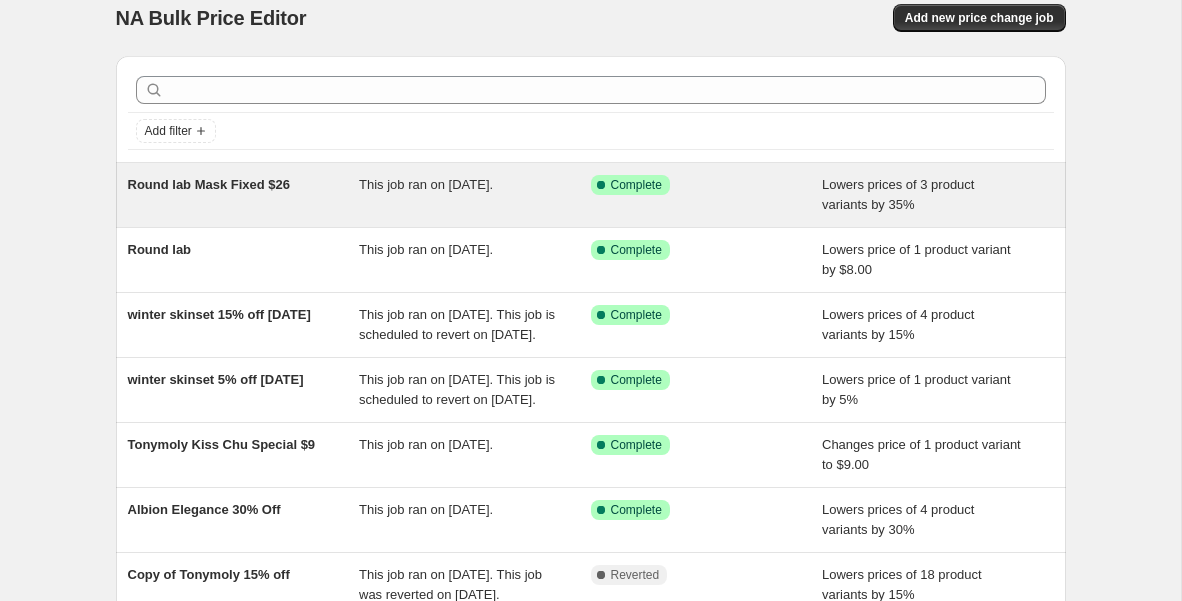 click on "Round lab Mask Fixed $26" at bounding box center (244, 195) 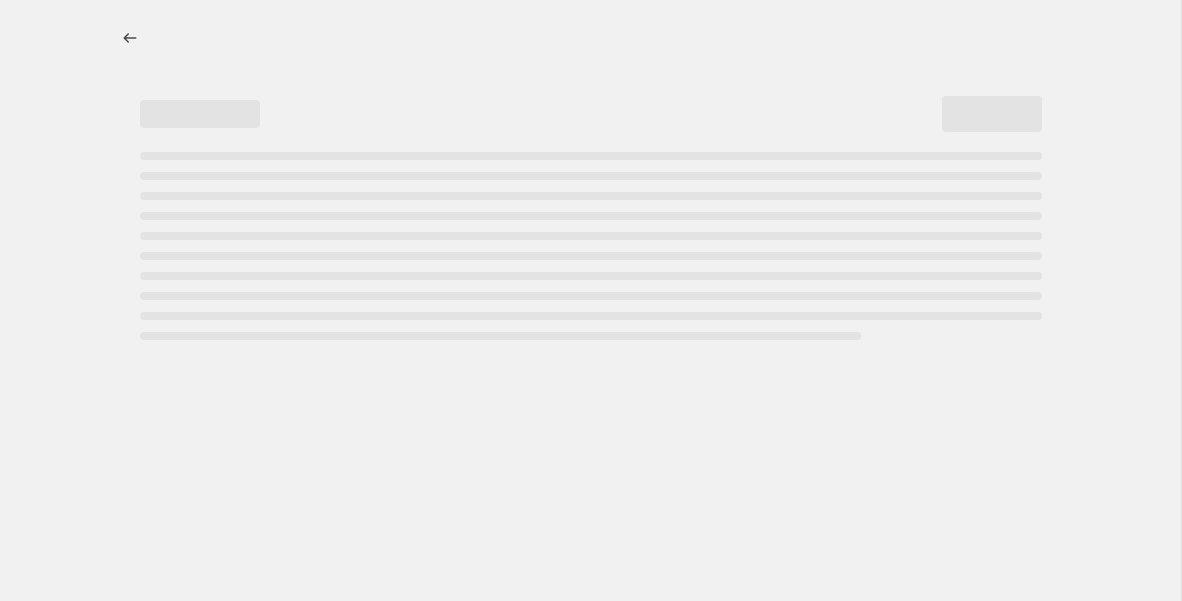 select on "percentage" 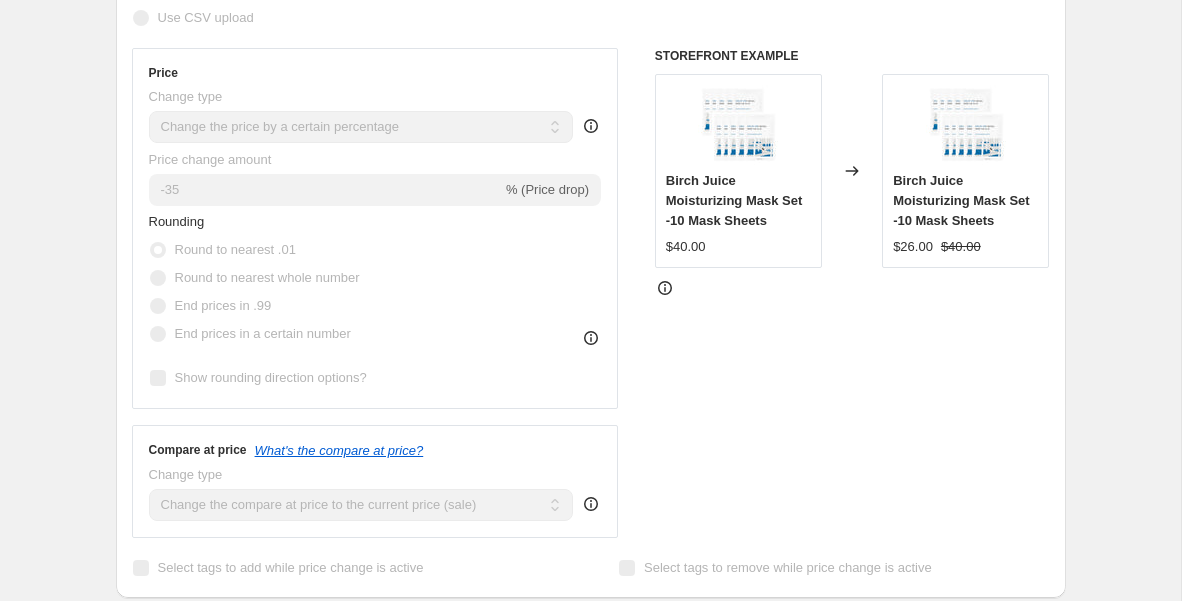 scroll, scrollTop: 512, scrollLeft: 0, axis: vertical 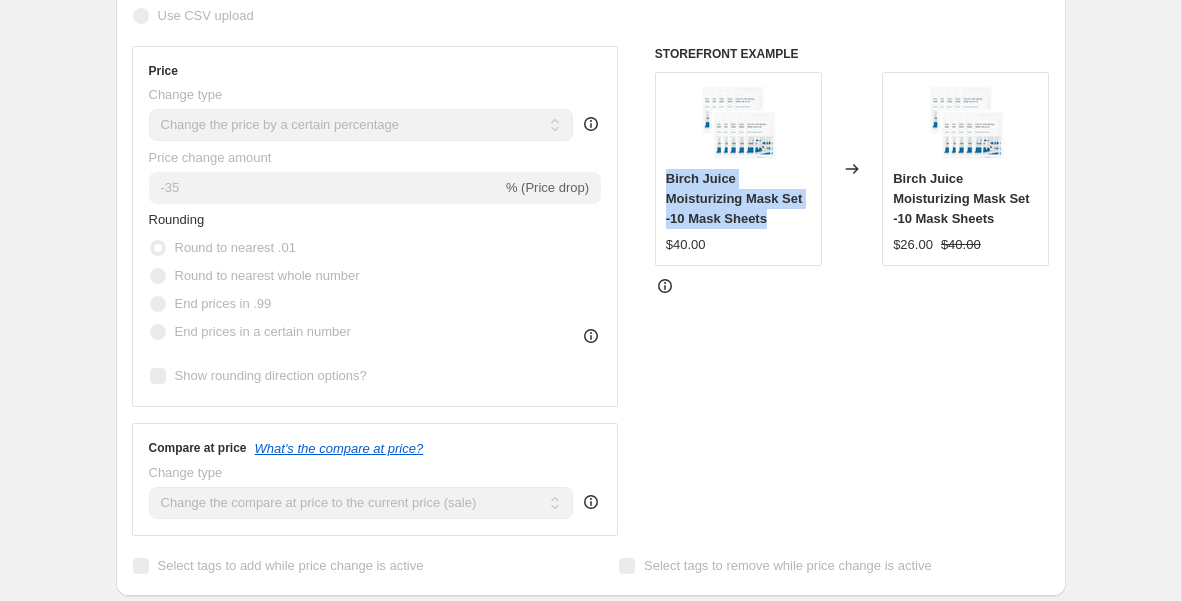 drag, startPoint x: 659, startPoint y: 183, endPoint x: 774, endPoint y: 225, distance: 122.42957 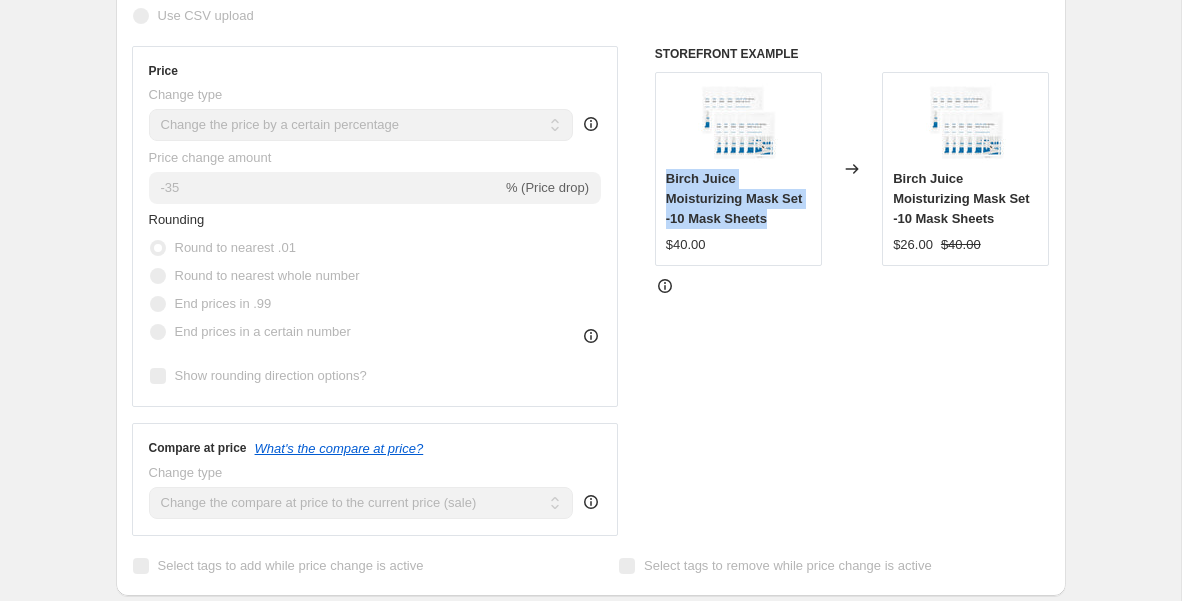 copy on "Birch Juice Moisturizing Mask Set -10 Mask Sheets" 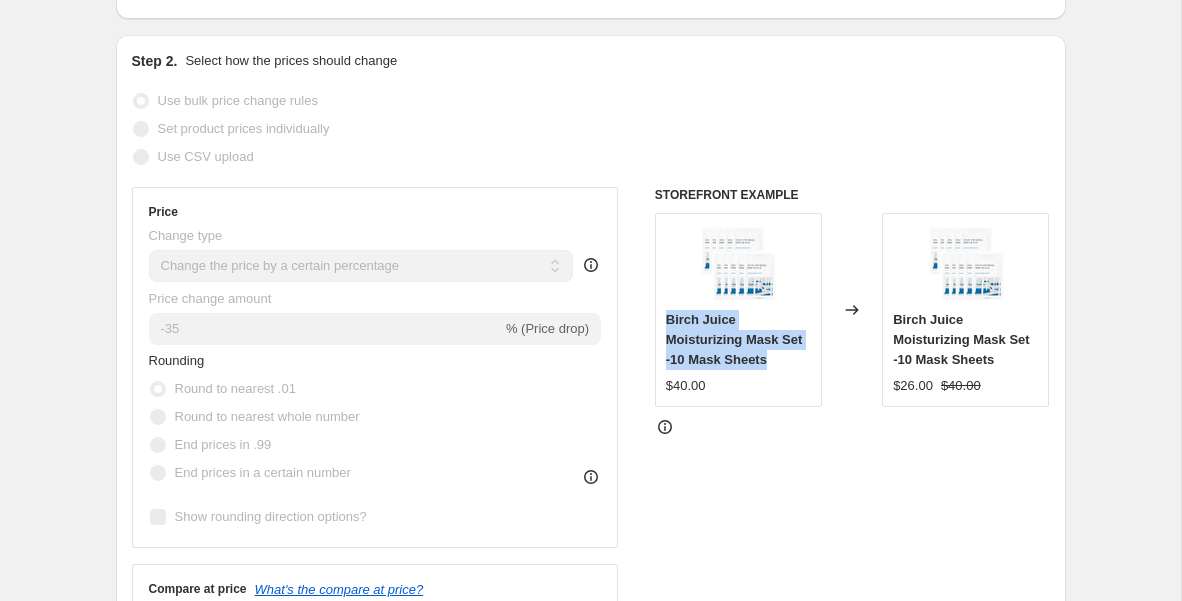 scroll, scrollTop: 0, scrollLeft: 0, axis: both 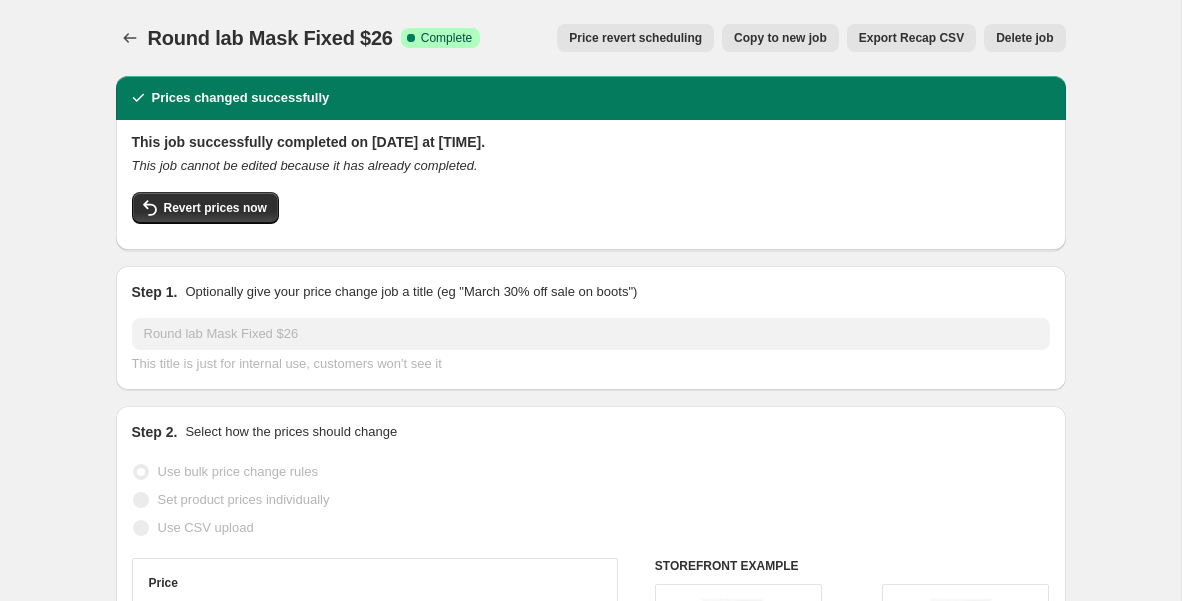 click on "Round lab Mask Fixed $26" at bounding box center (270, 38) 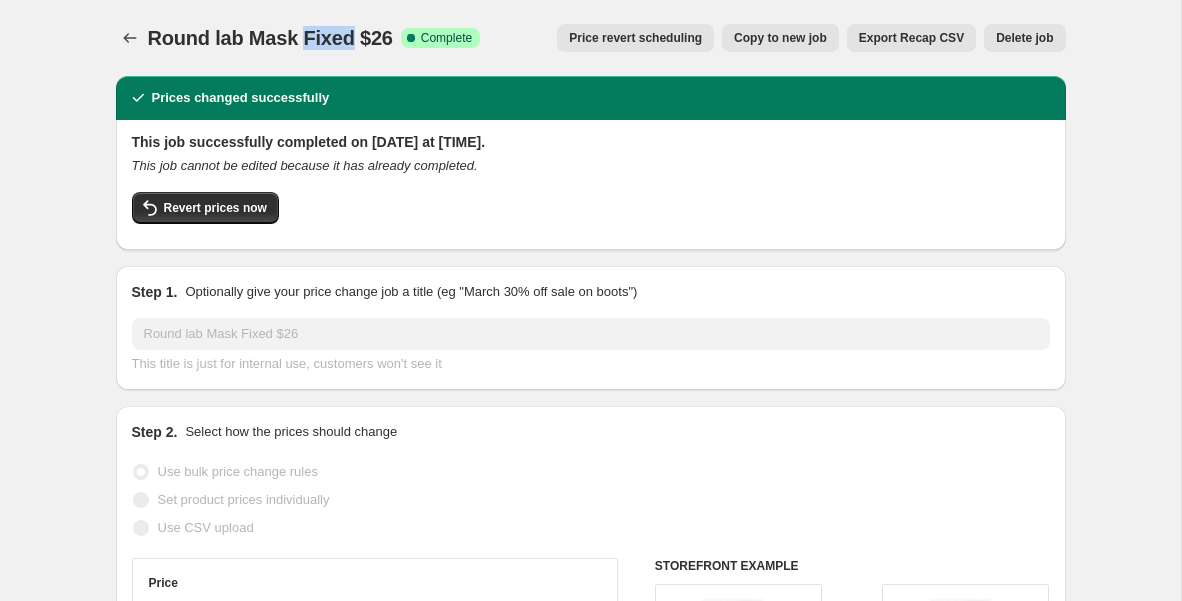 click on "Round lab Mask Fixed $26" at bounding box center (270, 38) 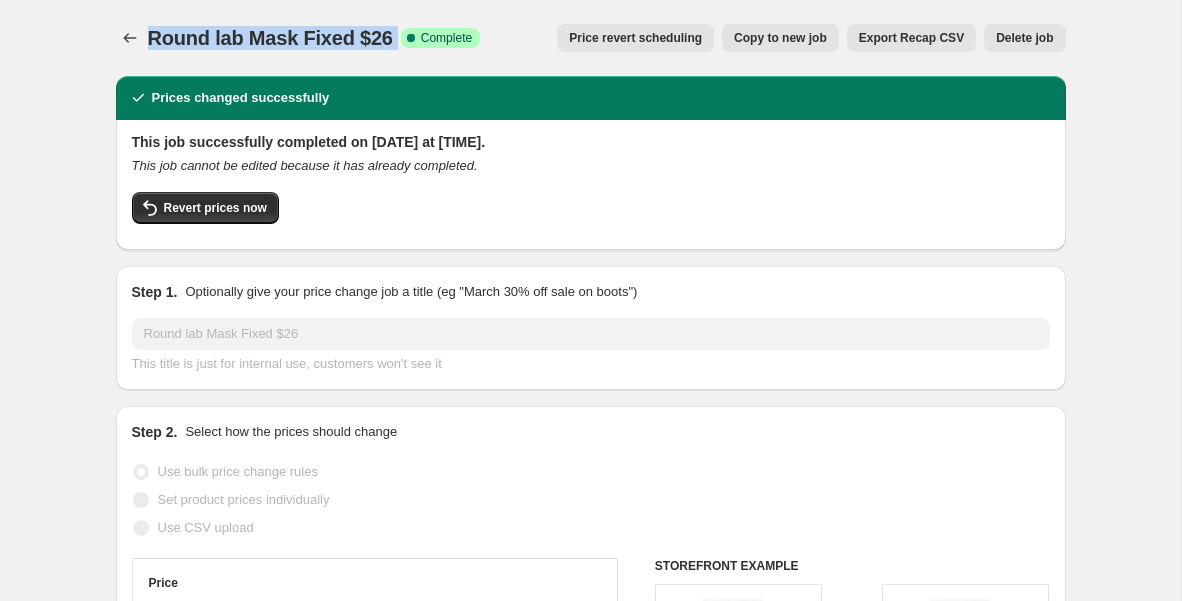 click on "Round lab Mask Fixed $26" at bounding box center (270, 38) 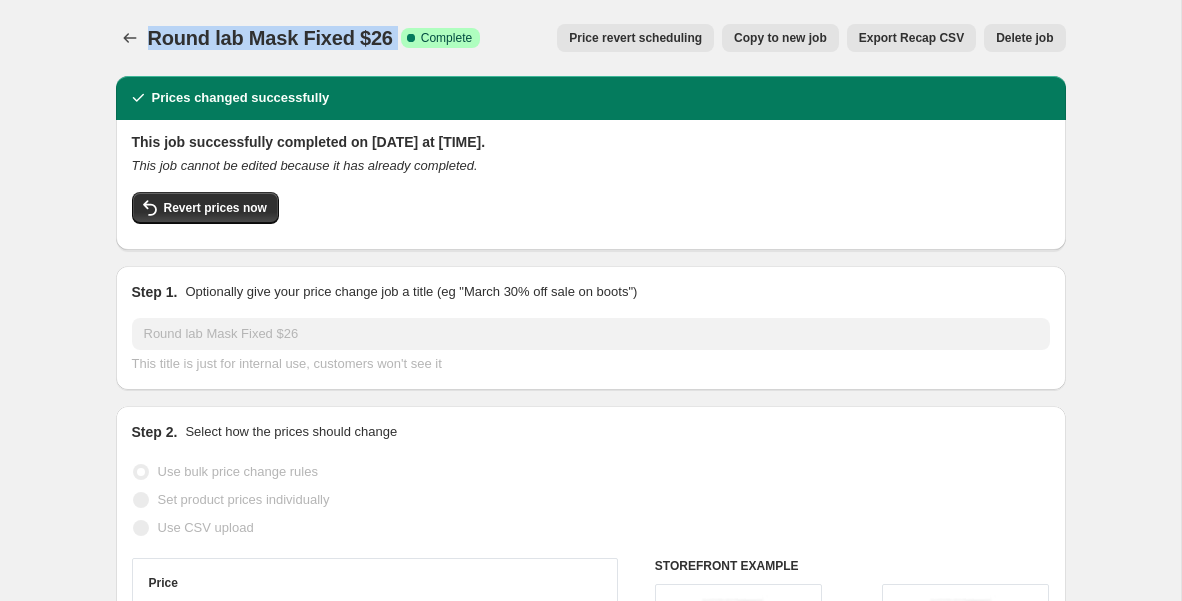 copy on "Round lab Mask Fixed $26" 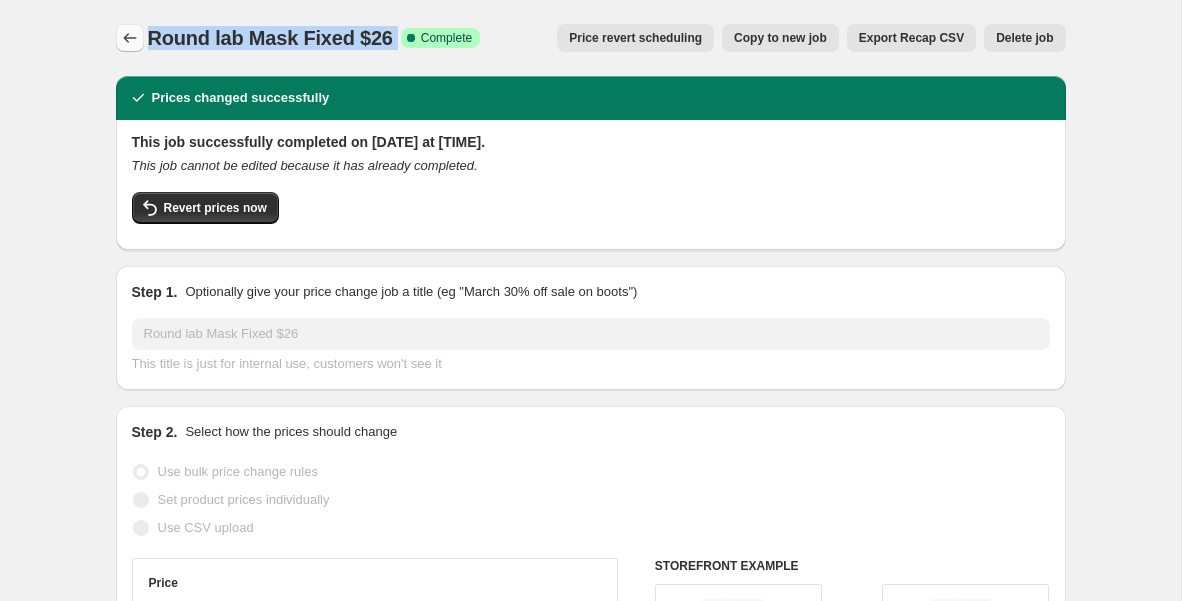 click 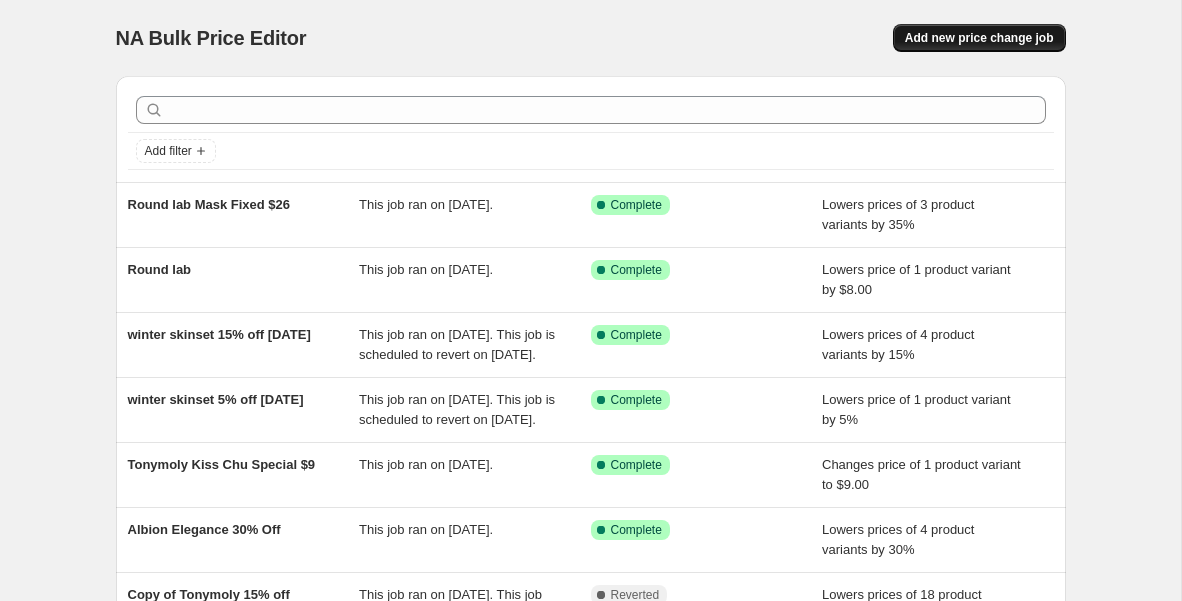 click on "Add new price change job" at bounding box center [979, 38] 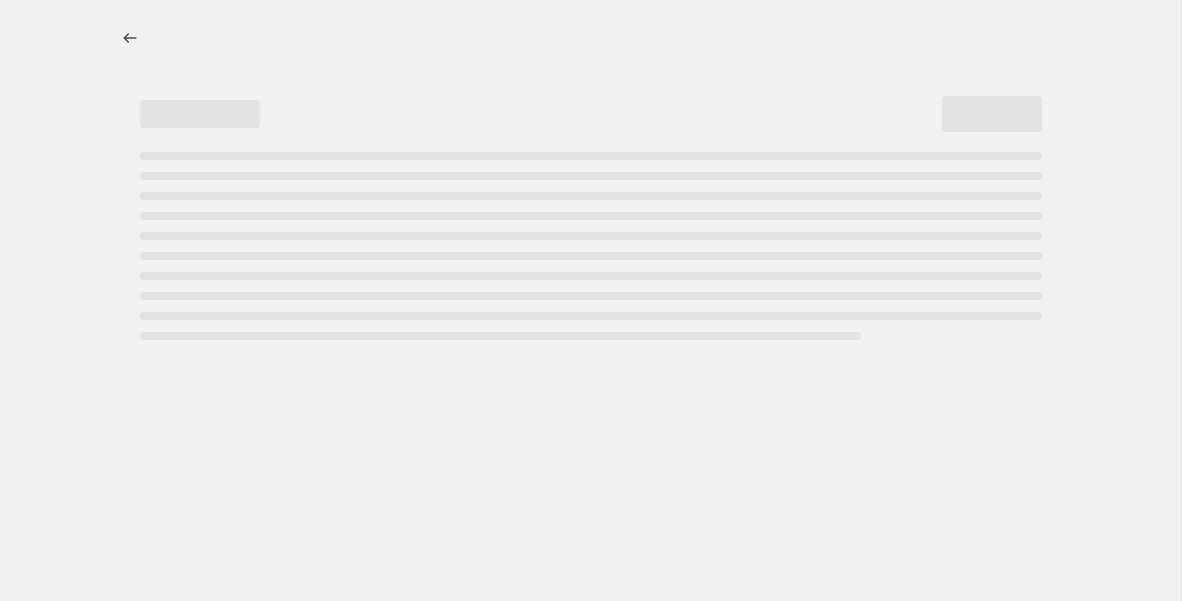 select on "percentage" 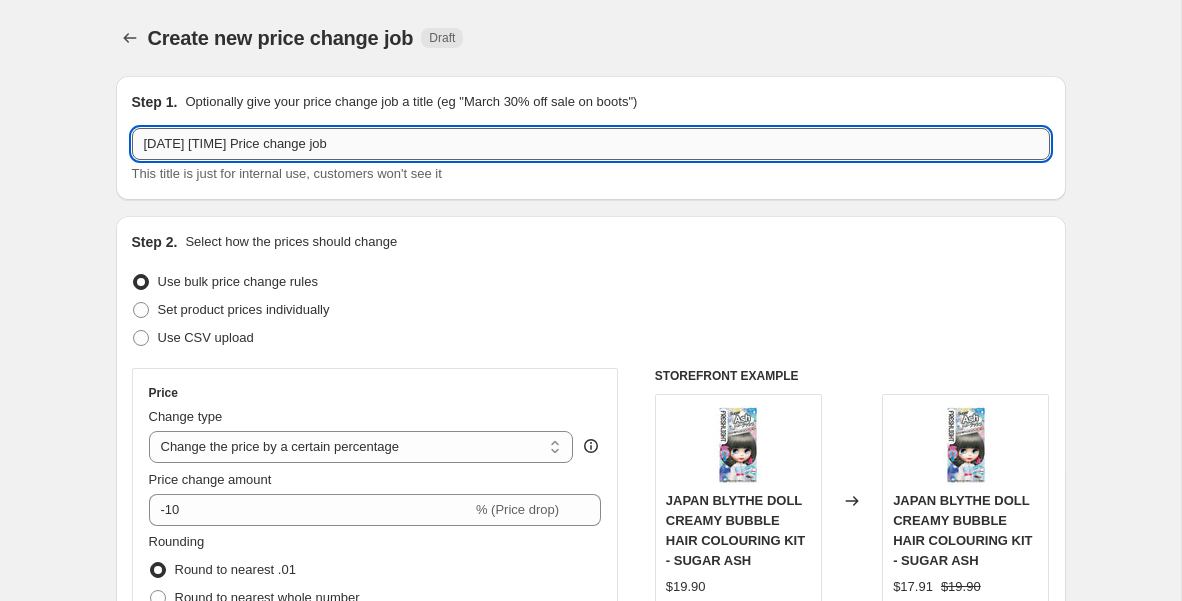 click on "2025年8月6日 下午2:48:34 Price change job" at bounding box center (591, 144) 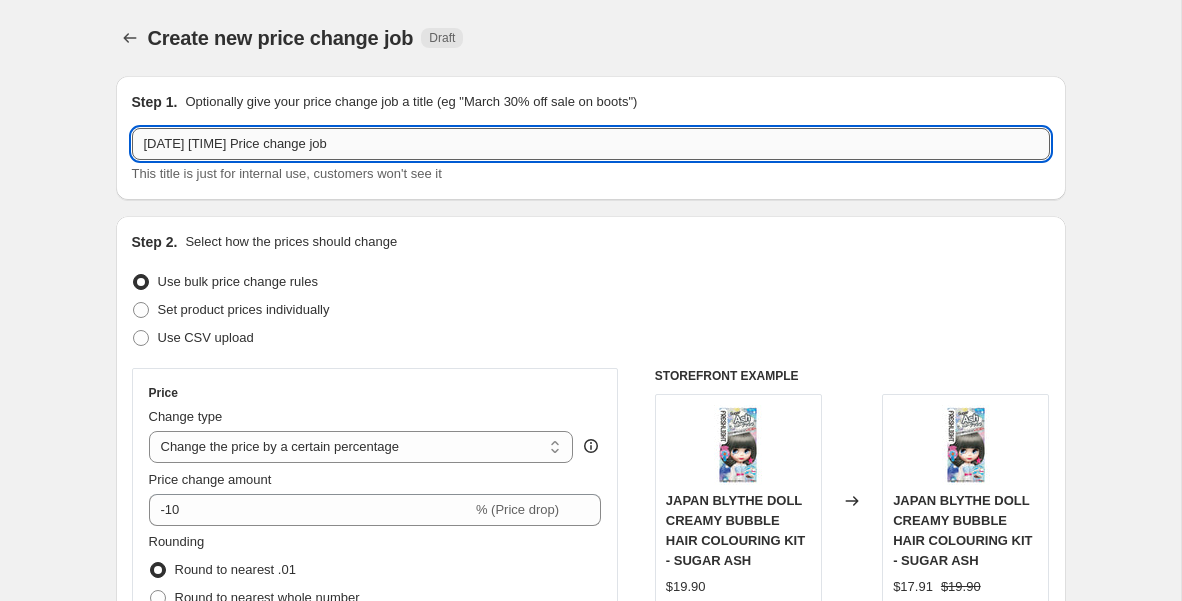click on "2025年8月6日 下午2:48:34 Price change job" at bounding box center [591, 144] 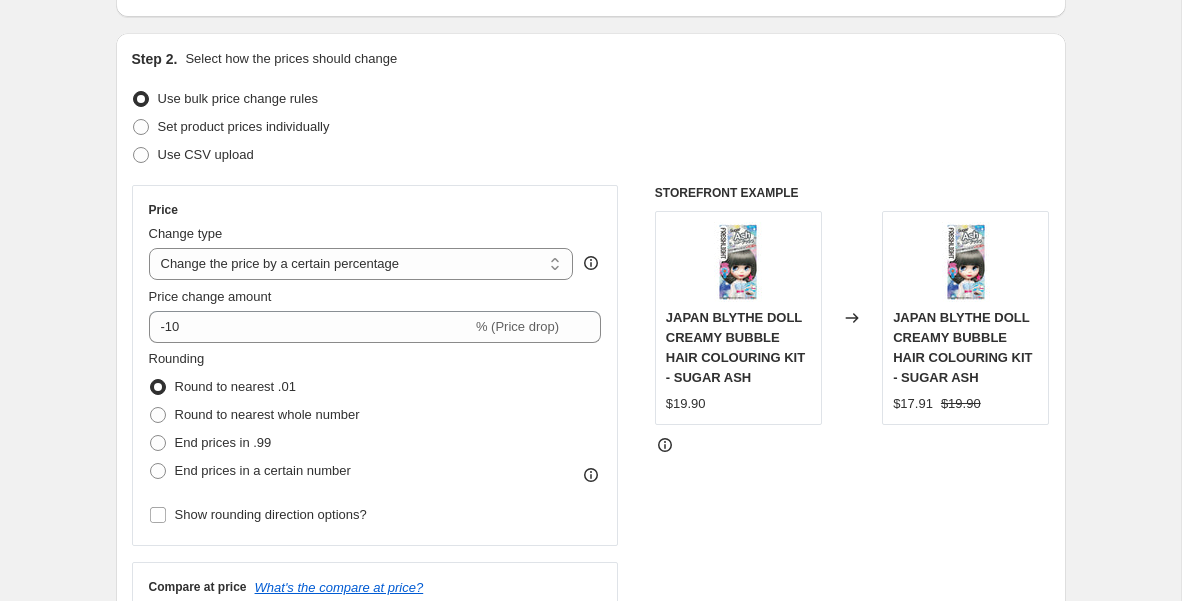 scroll, scrollTop: 188, scrollLeft: 0, axis: vertical 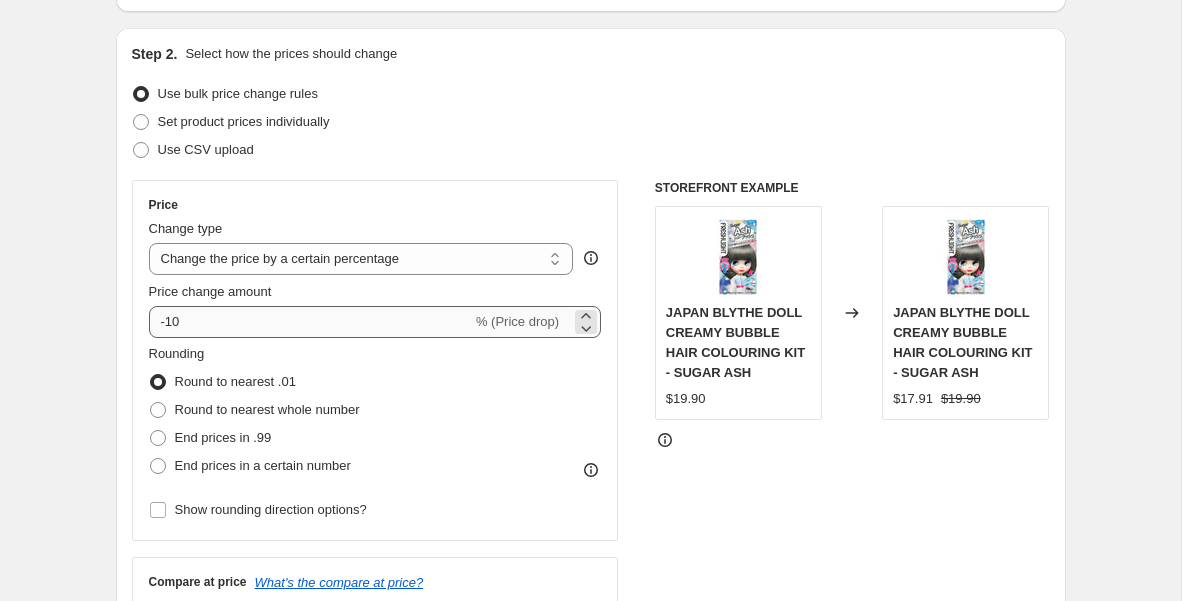 type on "Round lab Mask Fixed $26" 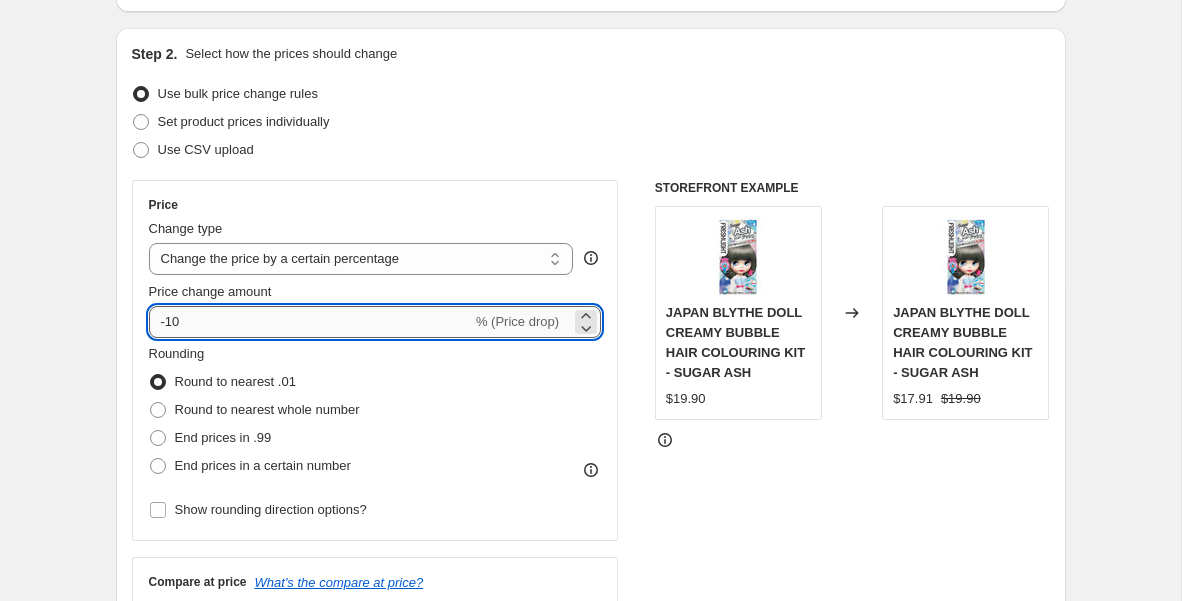 click on "-10" at bounding box center (310, 322) 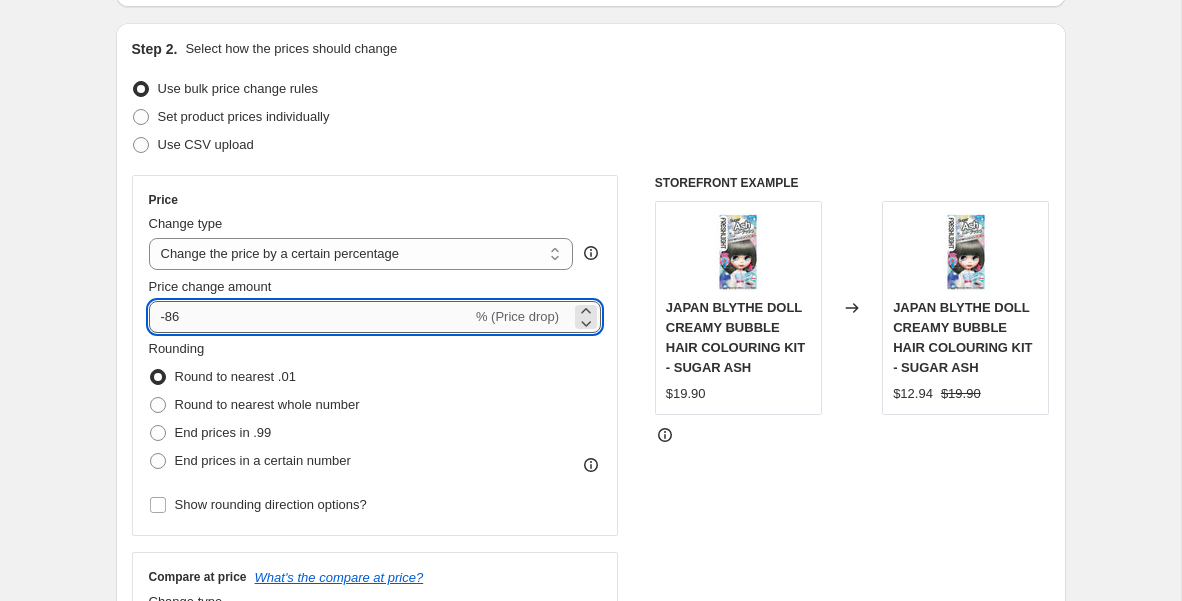 scroll, scrollTop: 183, scrollLeft: 0, axis: vertical 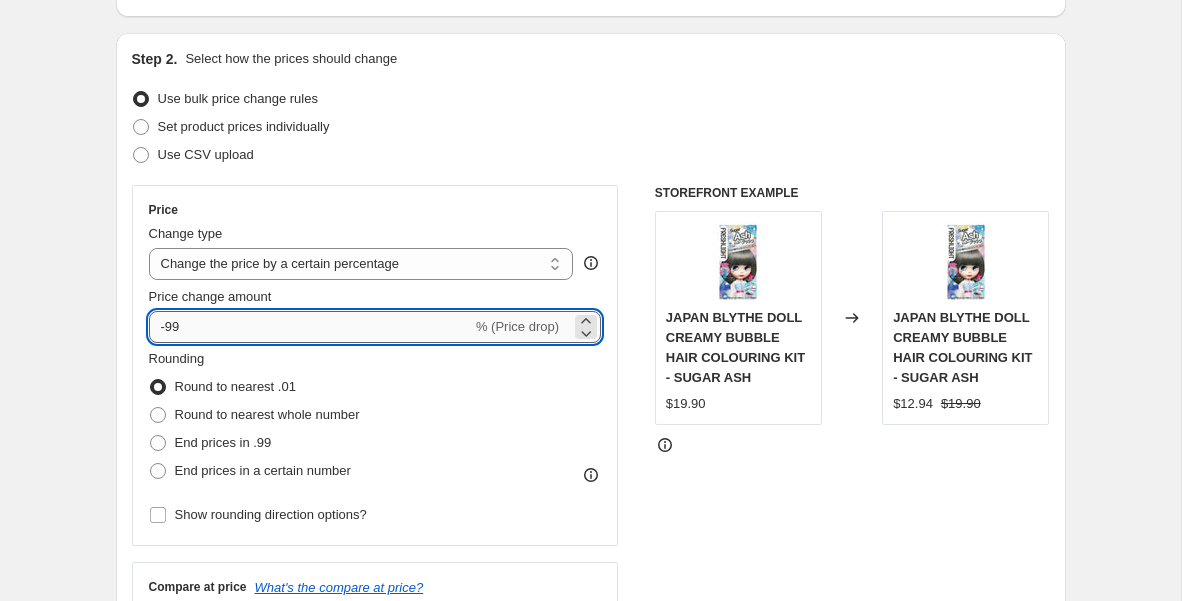 click on "-99" at bounding box center (310, 327) 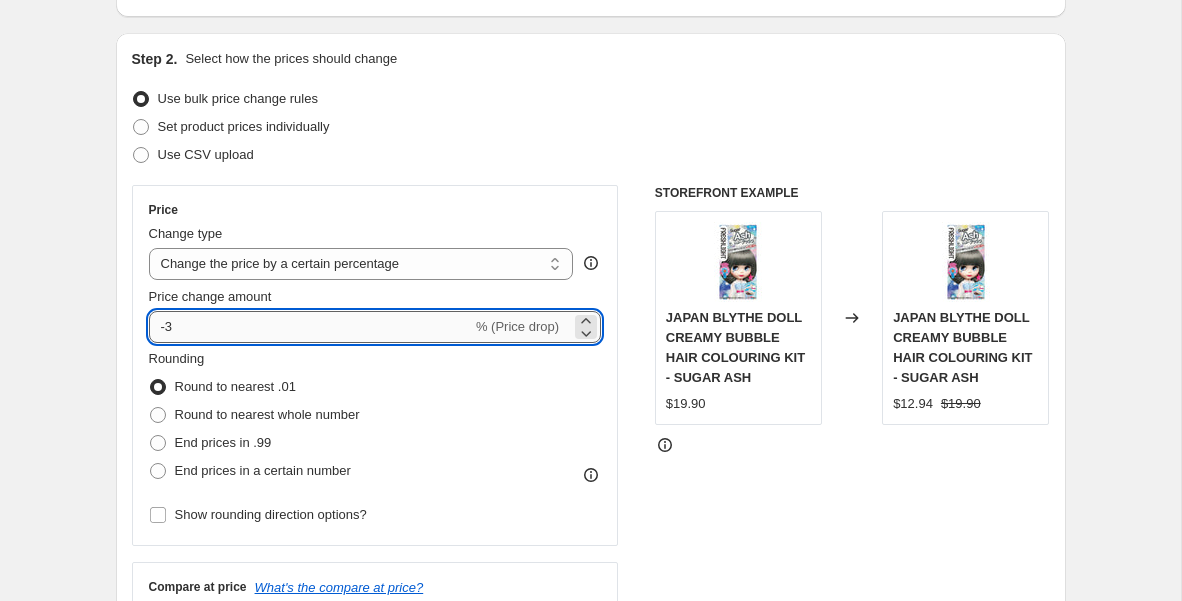 type on "-35" 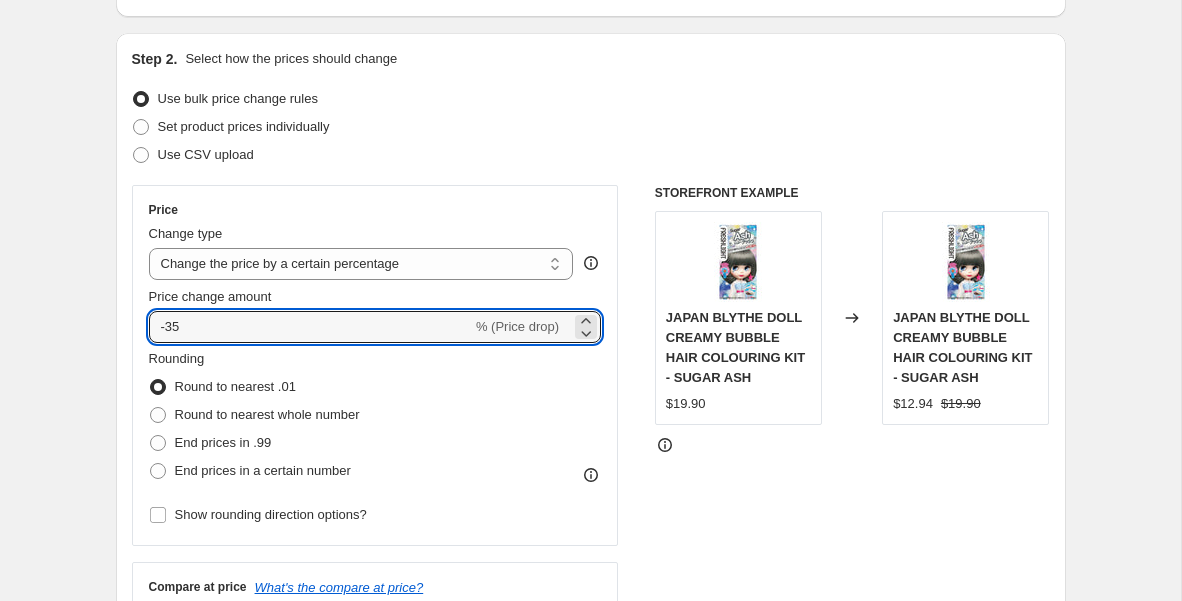 click on "STOREFRONT EXAMPLE JAPAN BLYTHE DOLL CREAMY BUBBLE HAIR COLOURING KIT - SUGAR ASH $19.90 Changed to JAPAN BLYTHE DOLL CREAMY BUBBLE HAIR COLOURING KIT - SUGAR ASH $12.94 $19.90" at bounding box center [852, 430] 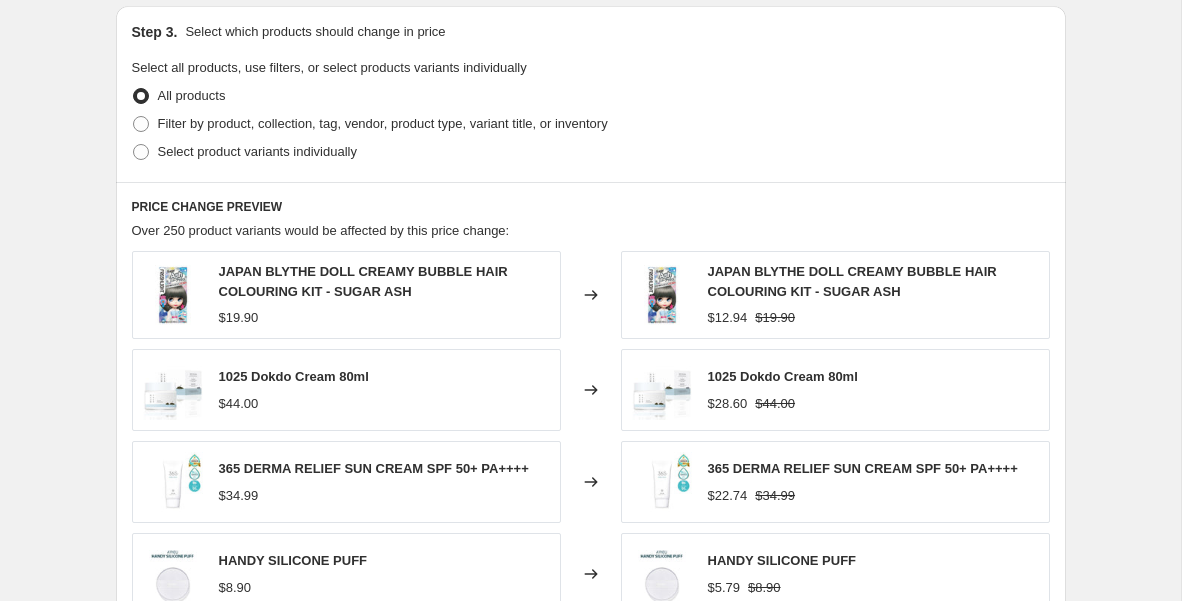 scroll, scrollTop: 924, scrollLeft: 0, axis: vertical 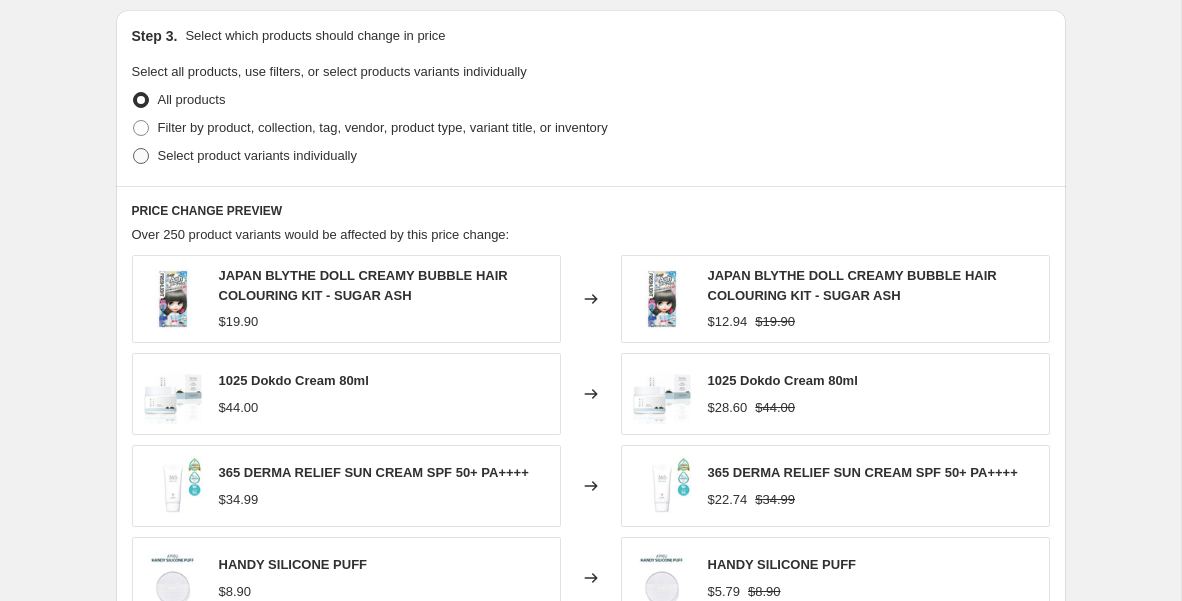 drag, startPoint x: 145, startPoint y: 126, endPoint x: 219, endPoint y: 166, distance: 84.118965 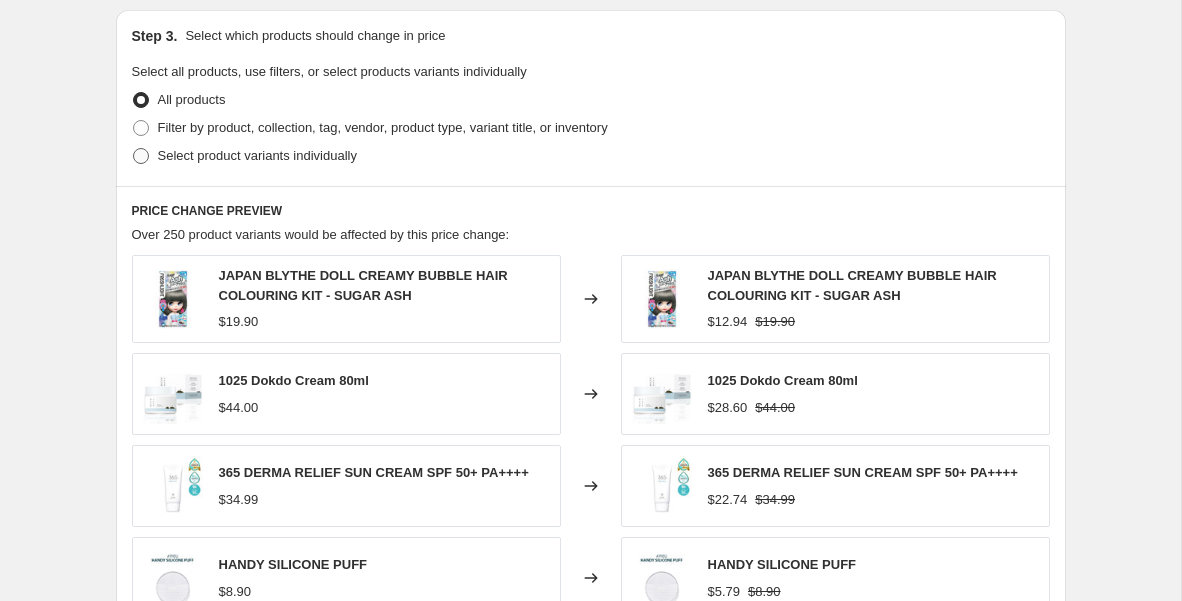radio on "true" 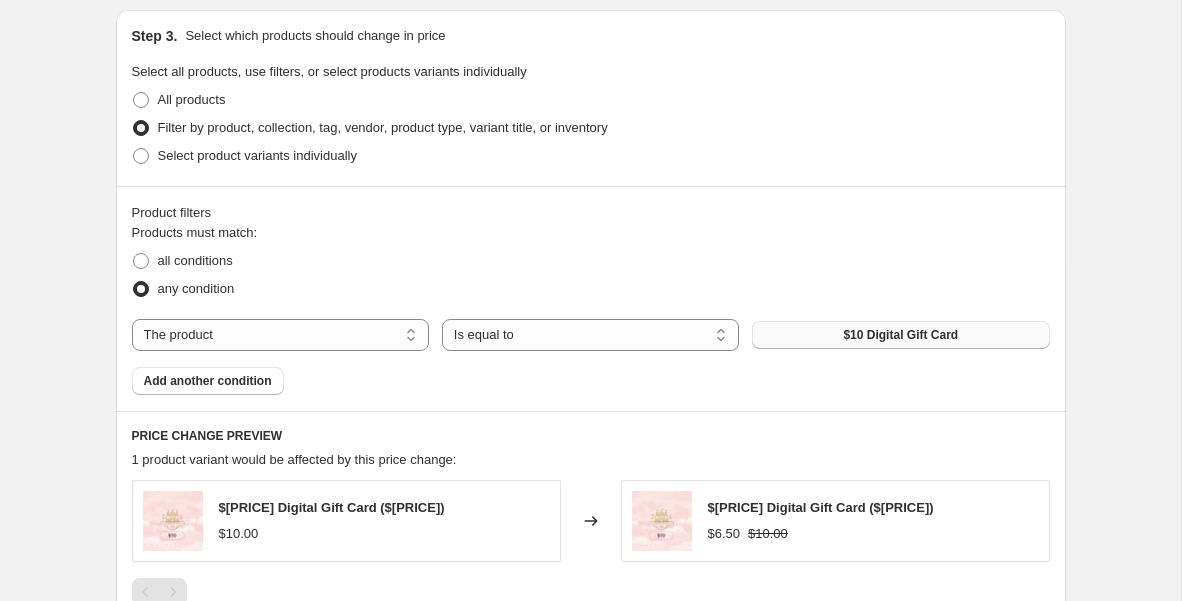click on "$10 Digital Gift Card" at bounding box center (900, 335) 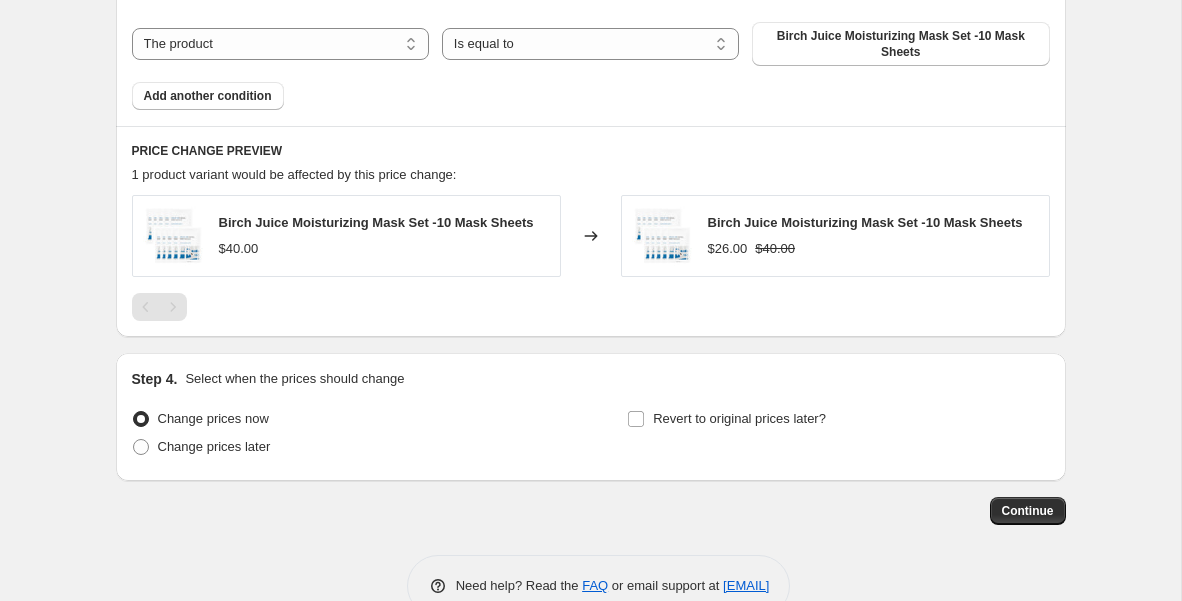 scroll, scrollTop: 1267, scrollLeft: 0, axis: vertical 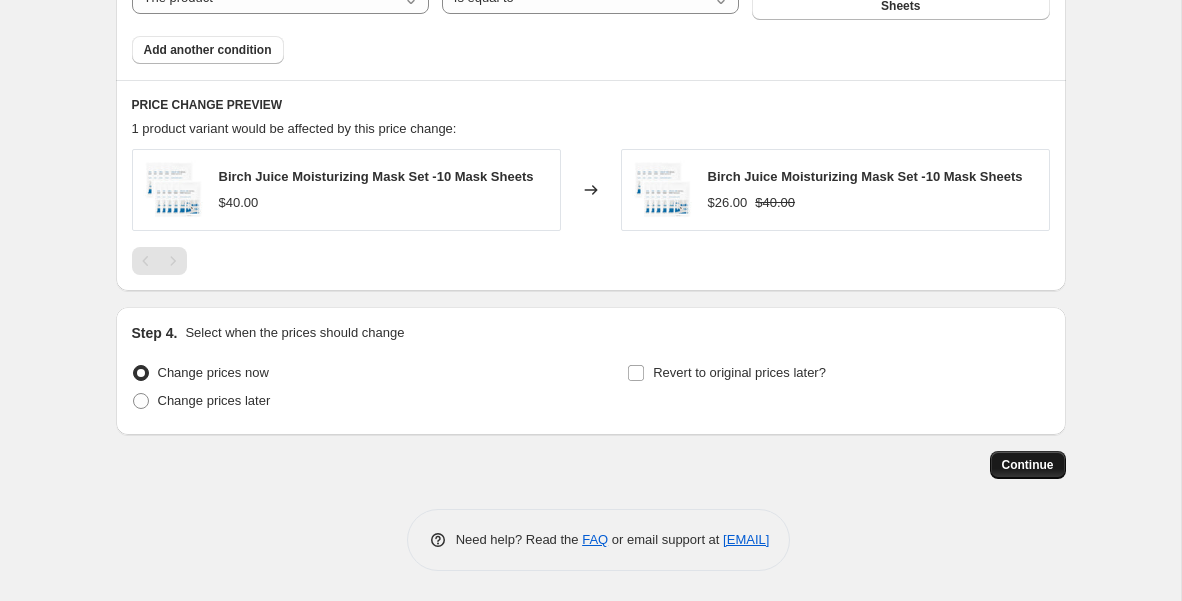 click on "Continue" at bounding box center (1028, 465) 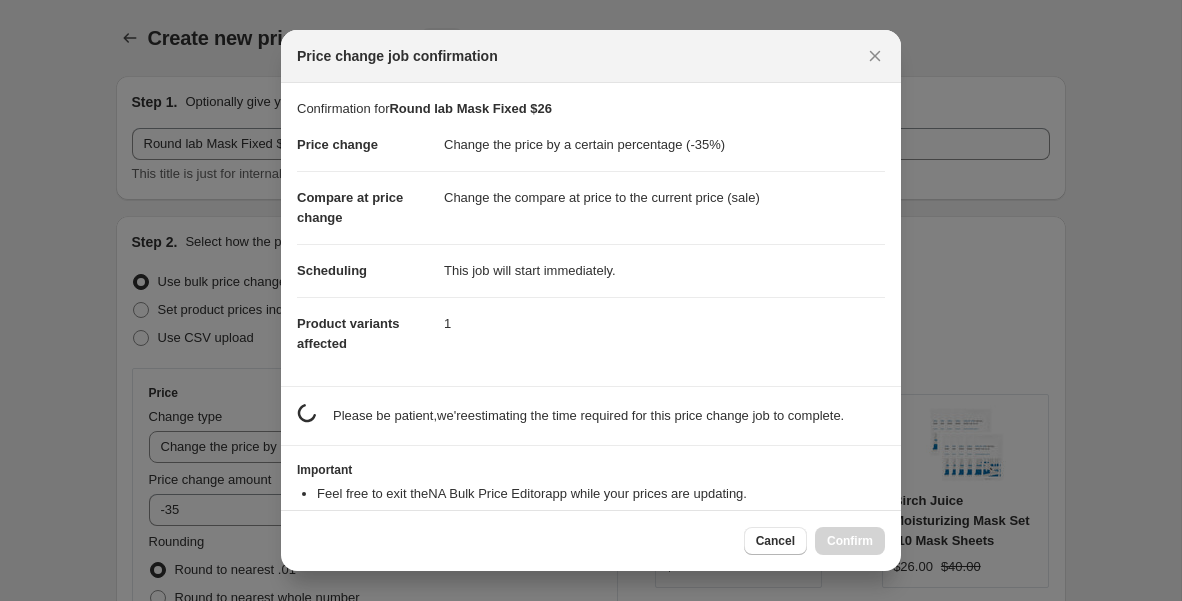 scroll, scrollTop: 0, scrollLeft: 0, axis: both 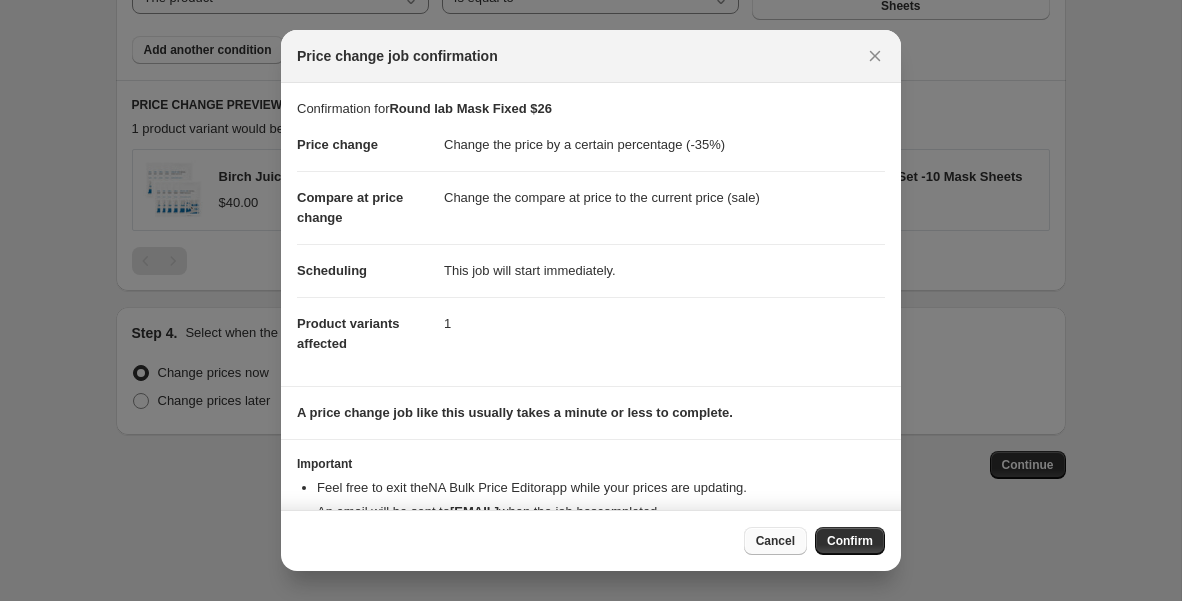 click on "Cancel" at bounding box center (775, 541) 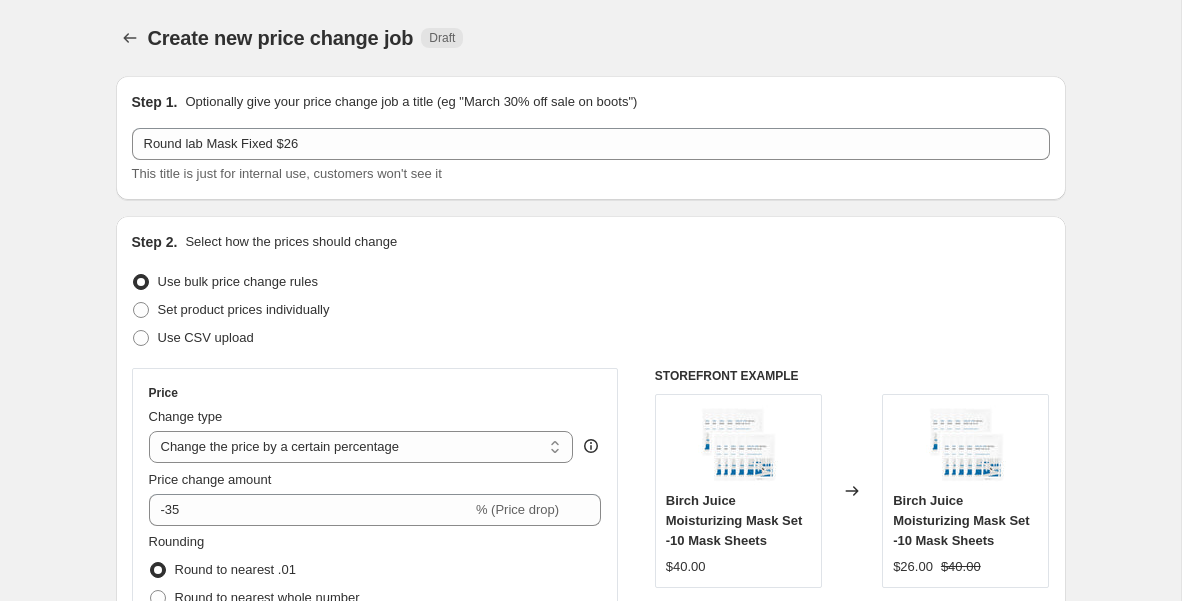 scroll, scrollTop: 1267, scrollLeft: 0, axis: vertical 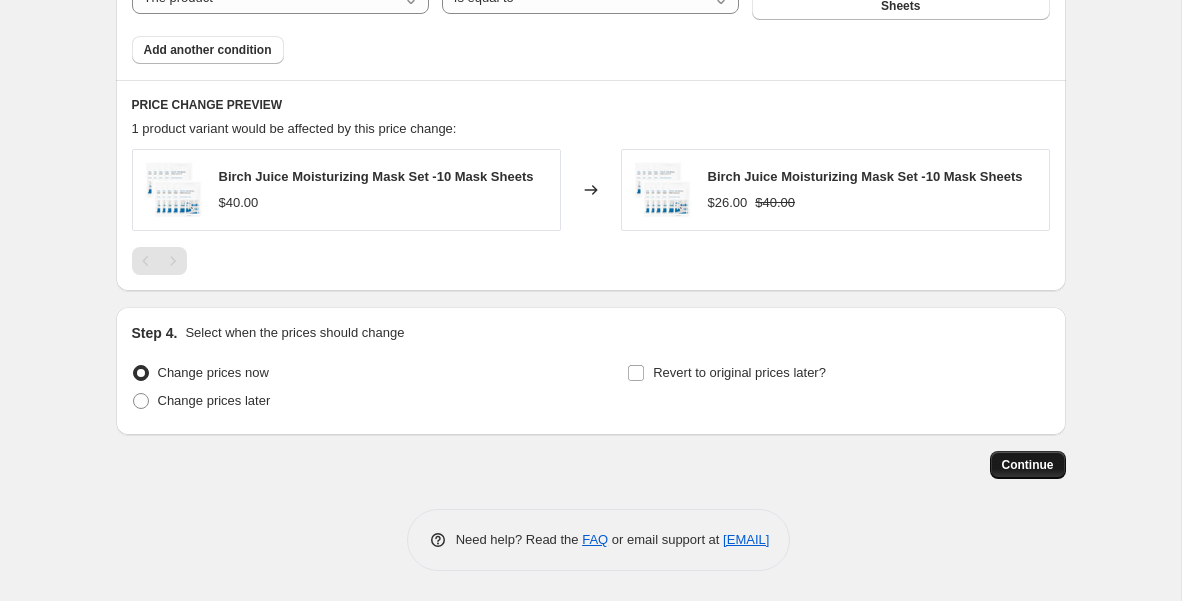 click on "Continue" at bounding box center [1028, 465] 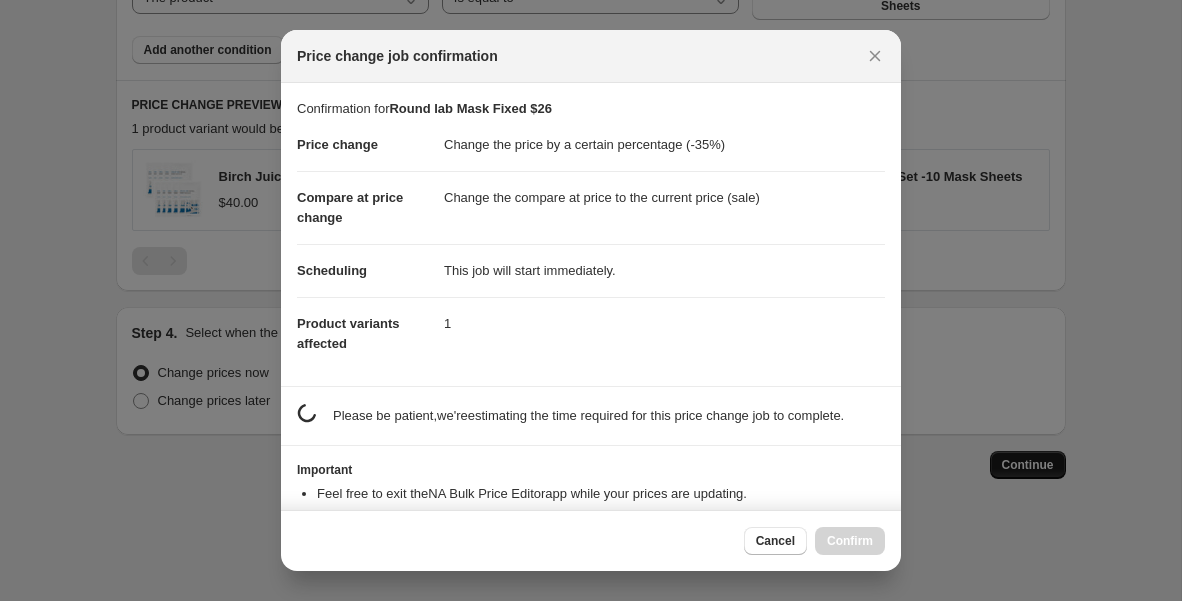 scroll, scrollTop: 0, scrollLeft: 0, axis: both 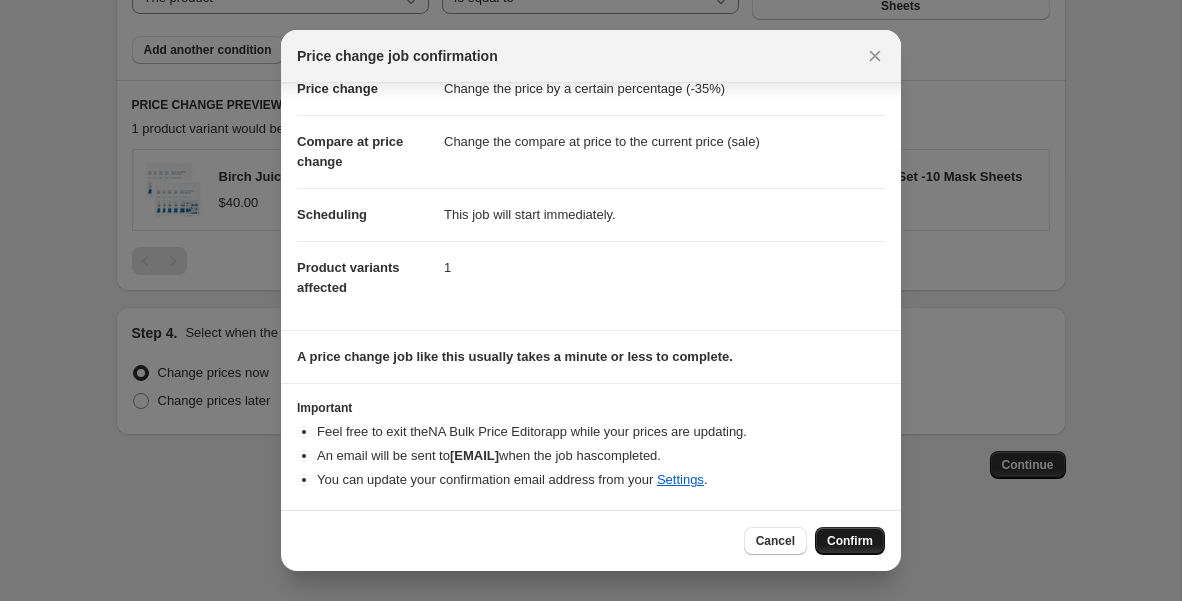 click on "Confirm" at bounding box center [850, 541] 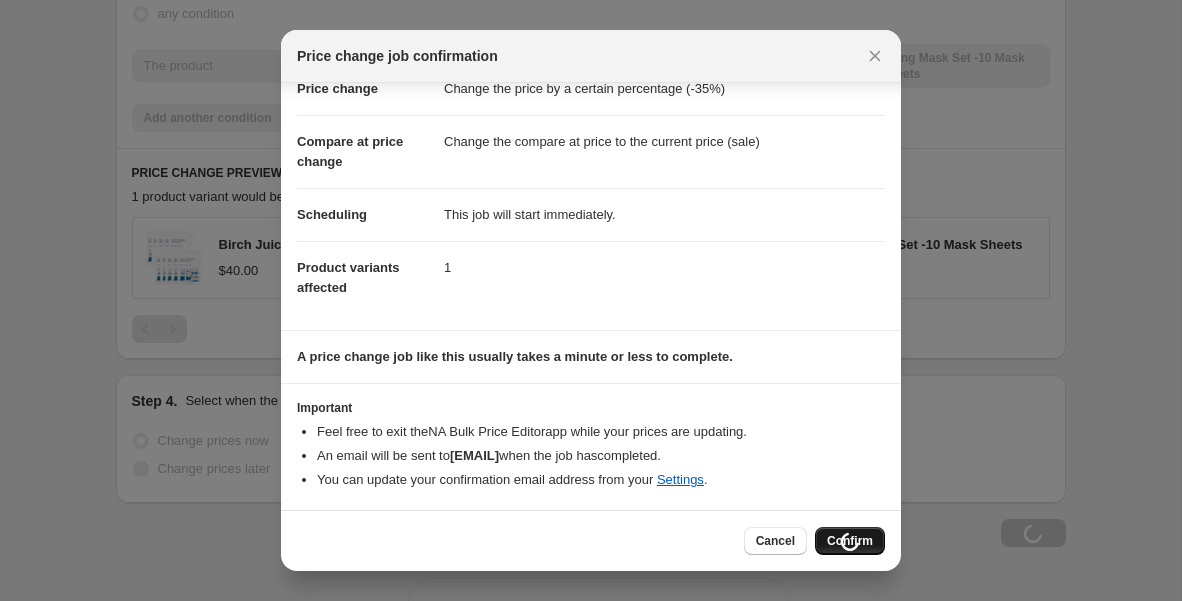 scroll, scrollTop: 1335, scrollLeft: 0, axis: vertical 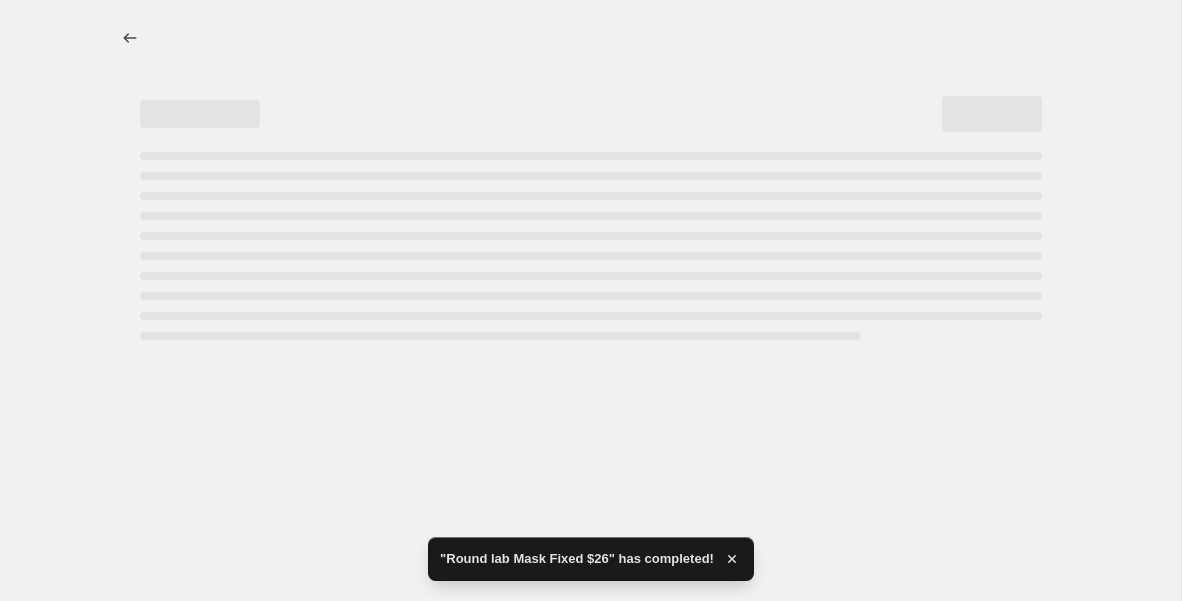 select on "percentage" 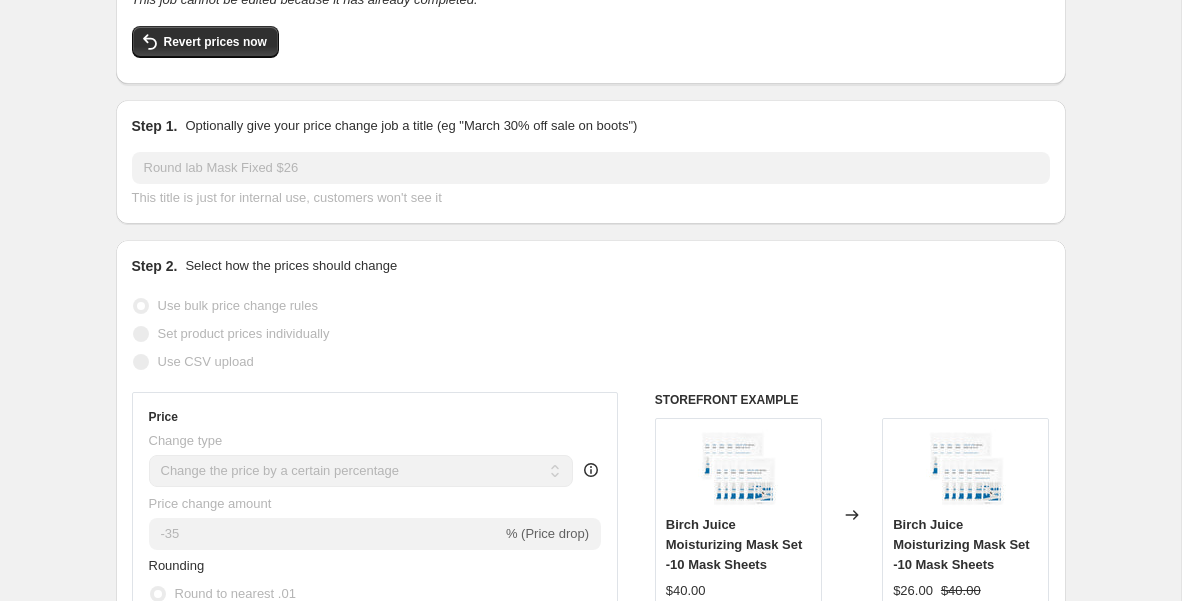scroll, scrollTop: 0, scrollLeft: 0, axis: both 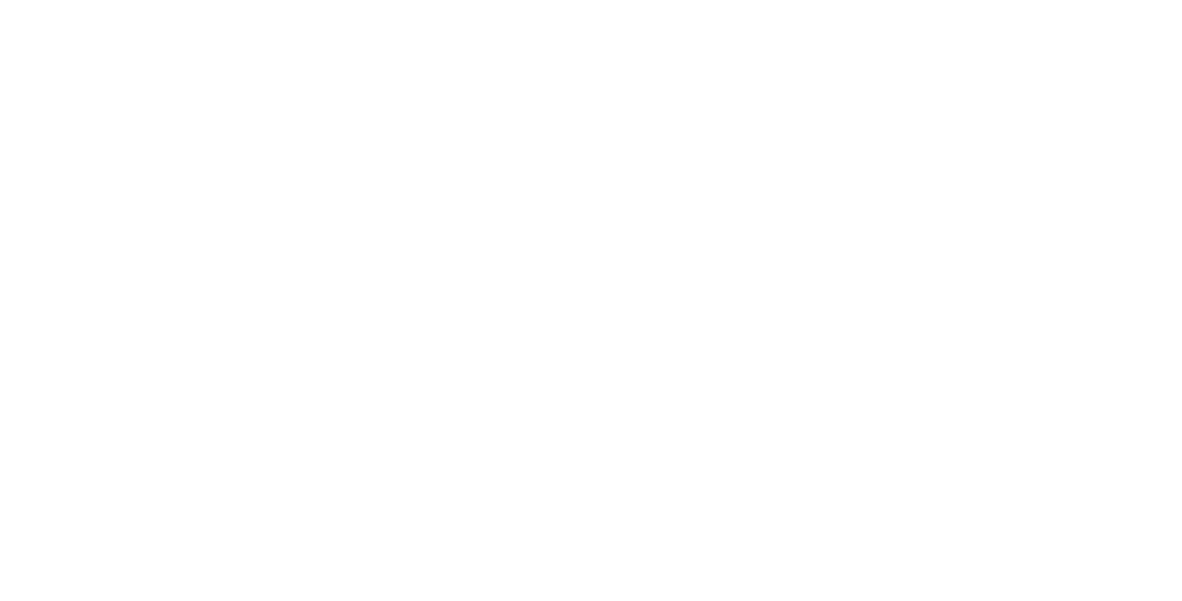 select on "percentage" 